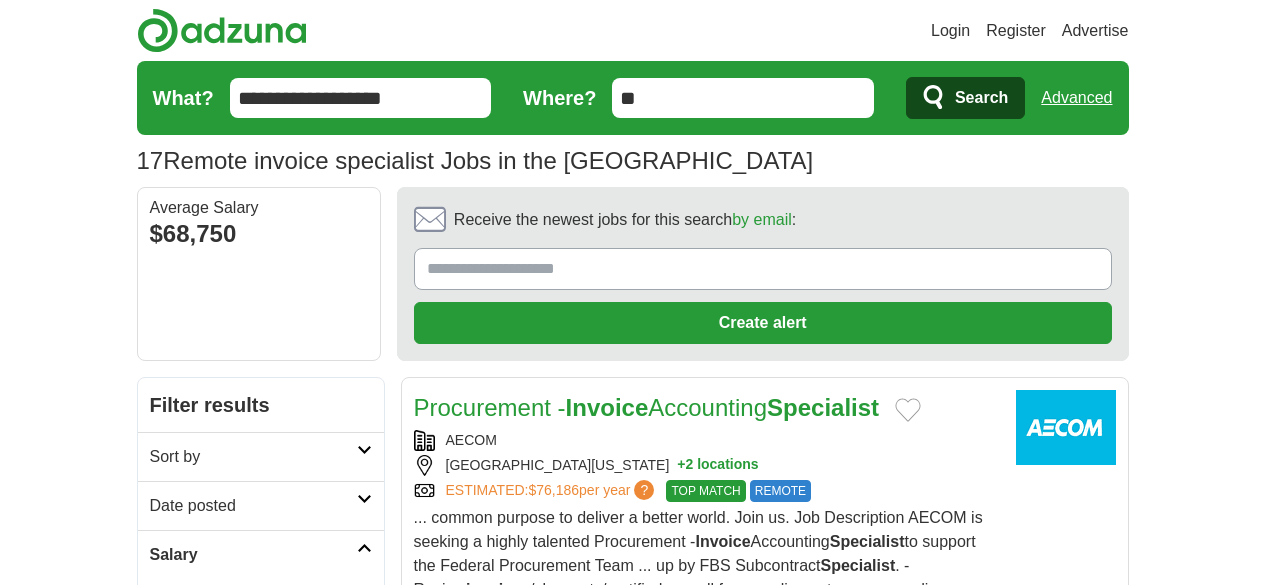 scroll, scrollTop: 134, scrollLeft: 0, axis: vertical 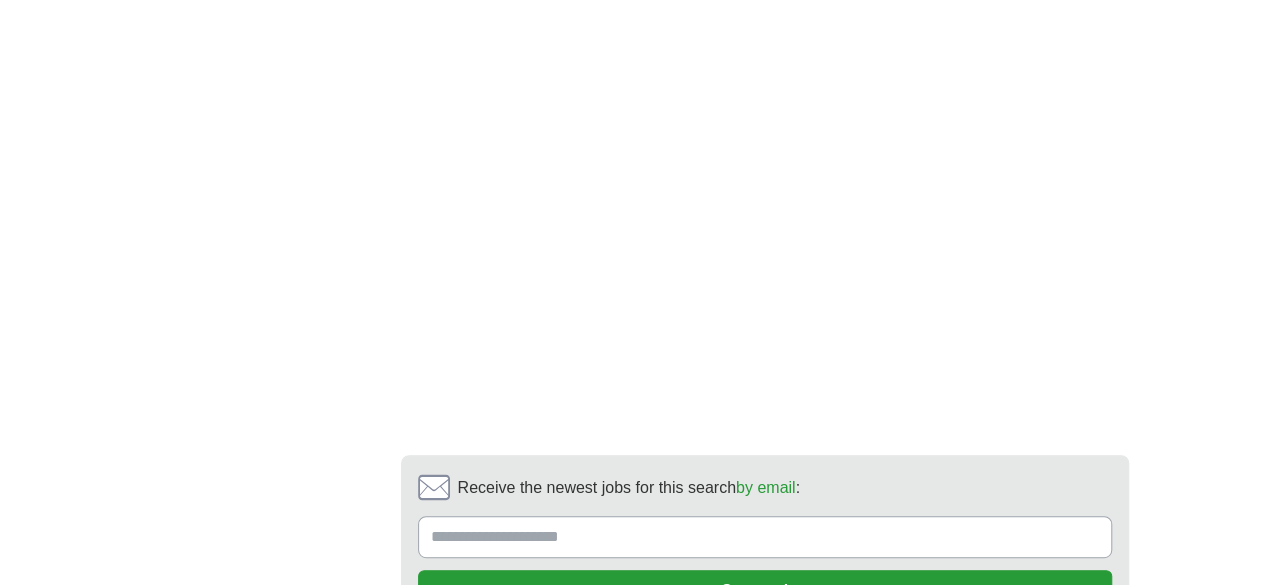 click on "Country selection" at bounding box center [1005, 946] 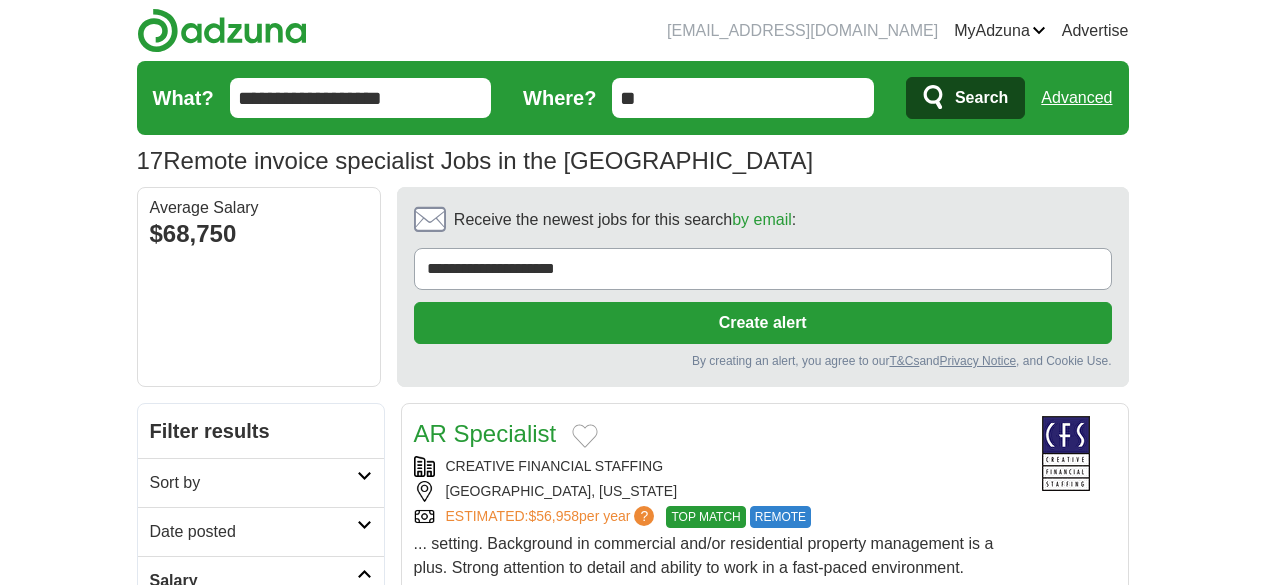 scroll, scrollTop: 0, scrollLeft: 0, axis: both 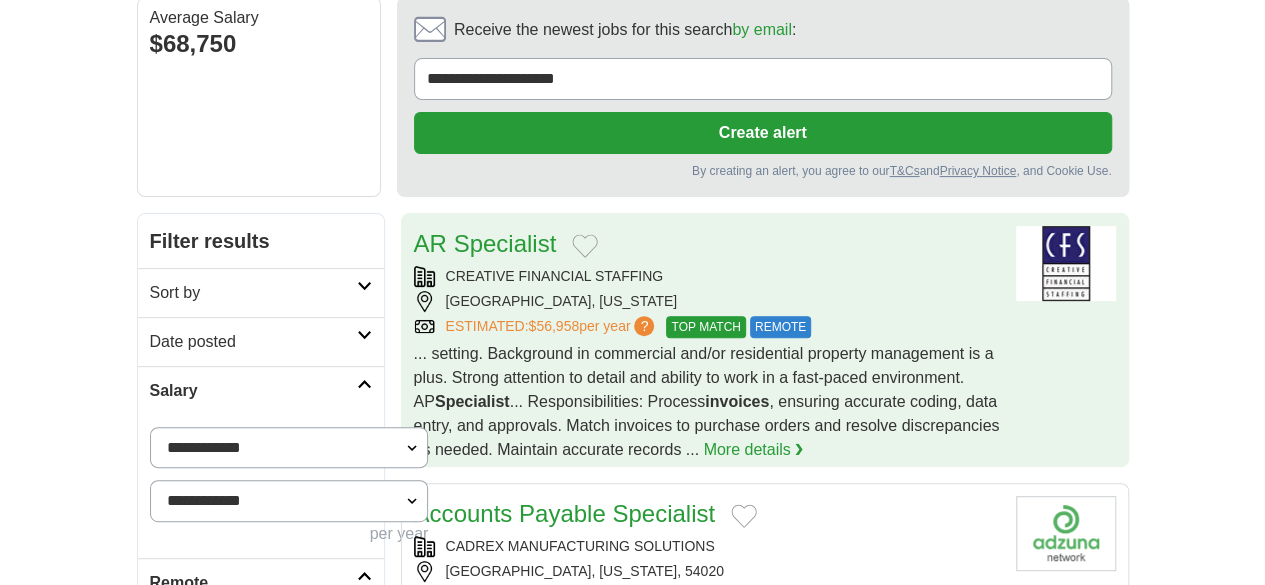 click on "...  setting. Background in commercial and/or residential property management is a plus. Strong attention to detail and ability to work in a fast-paced environment. AP  Specialist  ...  Responsibilities: Process  invoices , ensuring accurate coding, data entry, and approvals. Match invoices to purchase orders and resolve discrepancies as needed. Maintain accurate records ..." at bounding box center [707, 401] 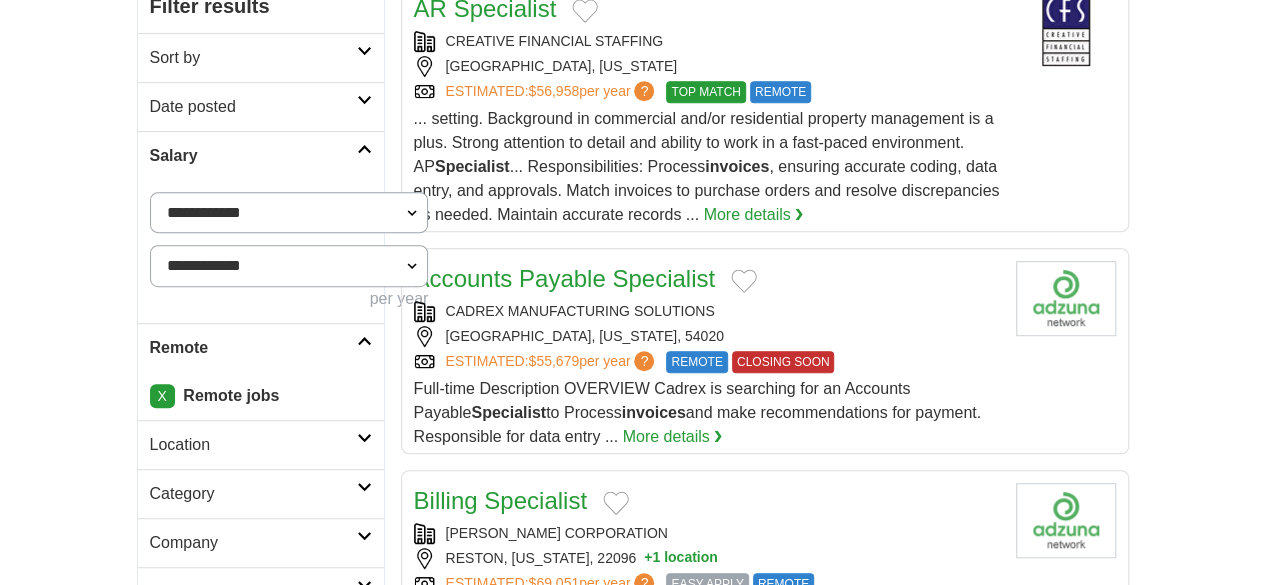 scroll, scrollTop: 451, scrollLeft: 0, axis: vertical 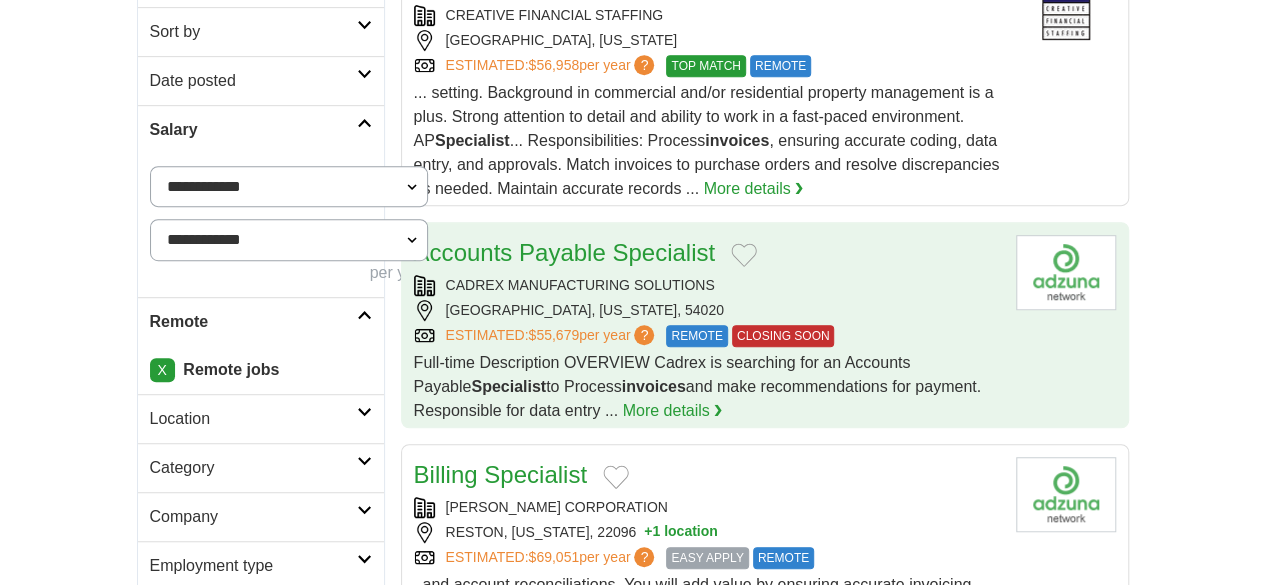 click on "CADREX MANUFACTURING SOLUTIONS" at bounding box center (707, 285) 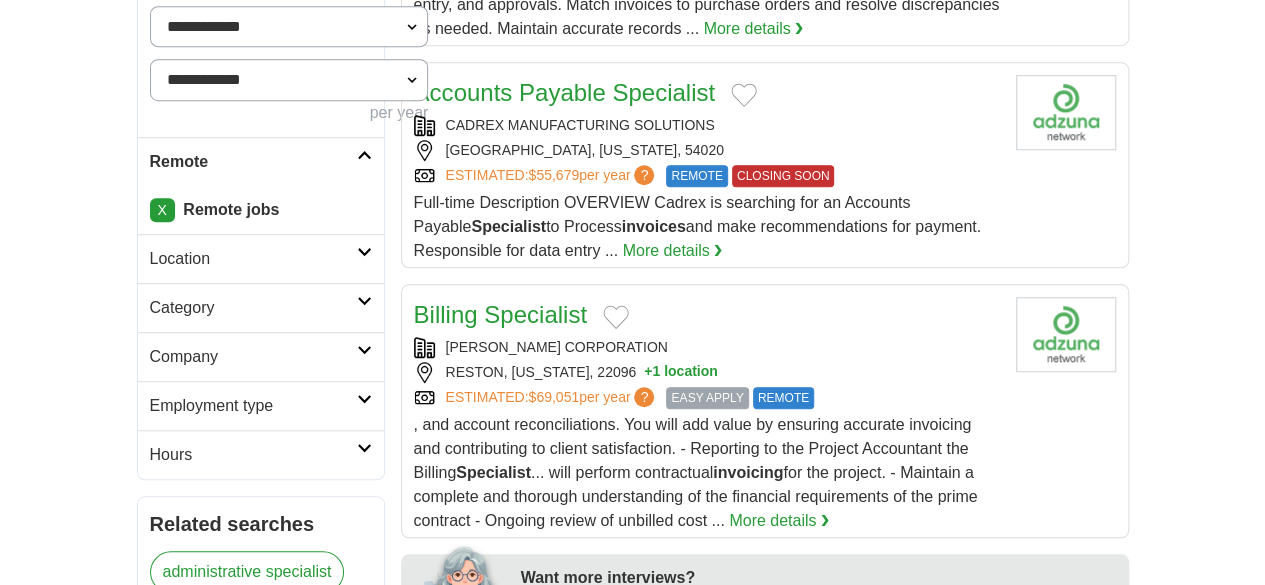 scroll, scrollTop: 622, scrollLeft: 0, axis: vertical 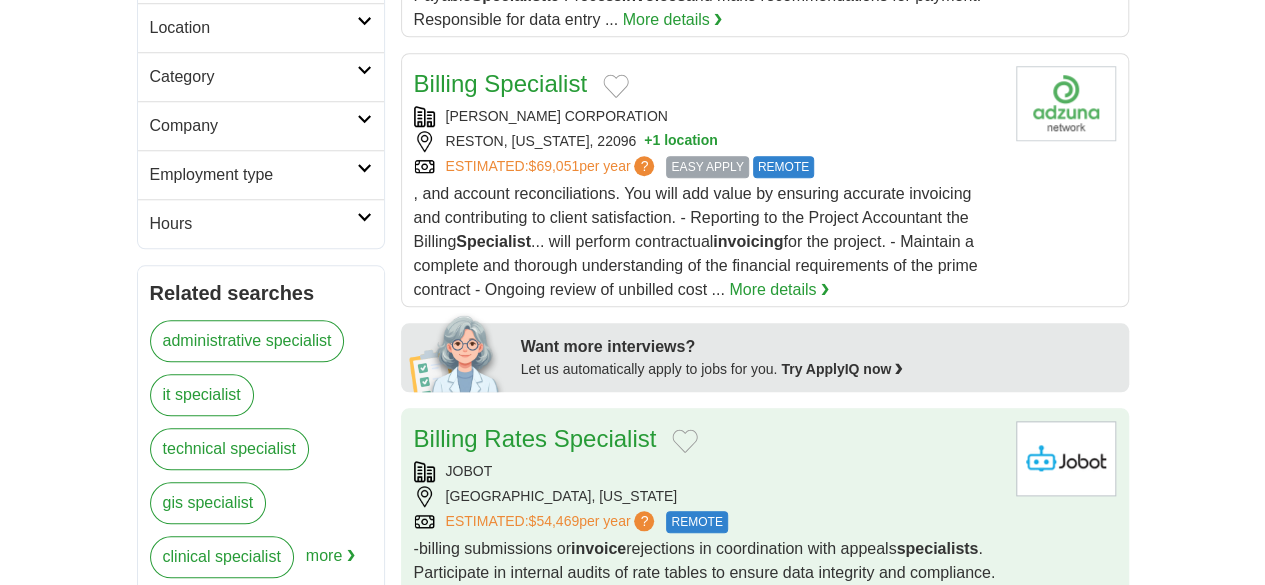 click on "LOS ANGELES, CALIFORNIA" at bounding box center (707, 496) 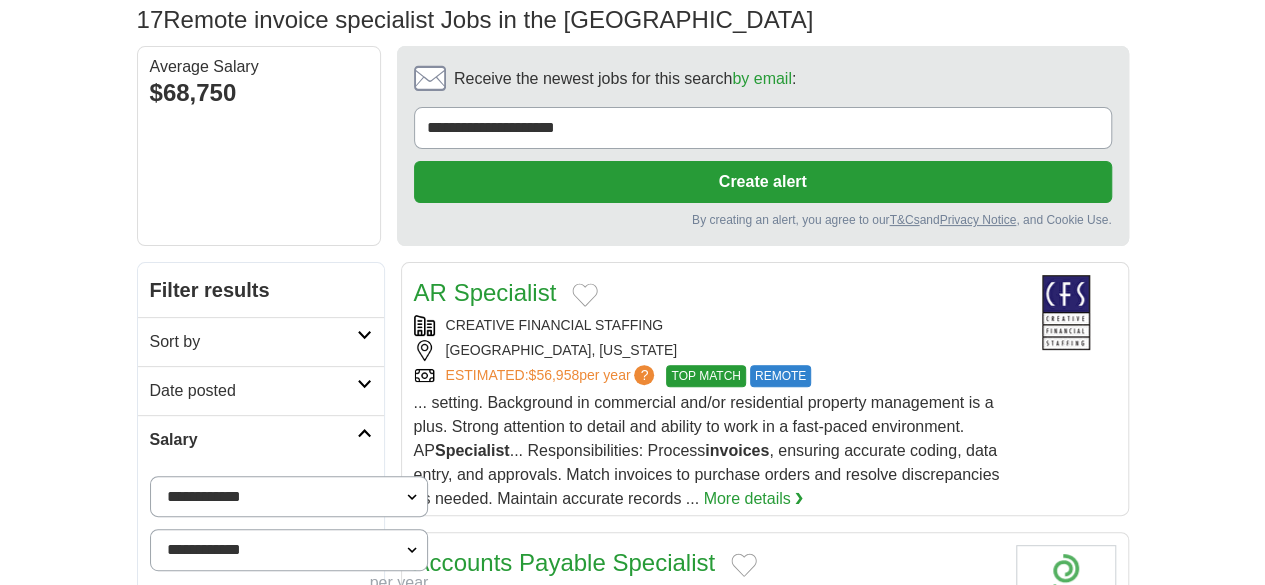 scroll, scrollTop: 261, scrollLeft: 0, axis: vertical 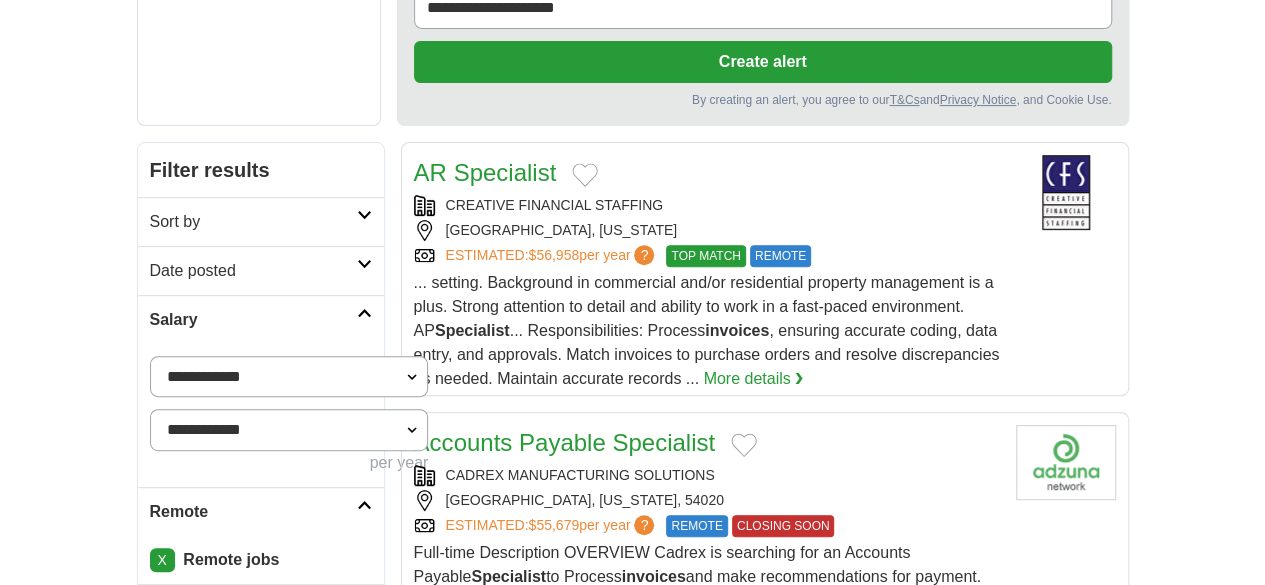 click on "X" at bounding box center [162, 560] 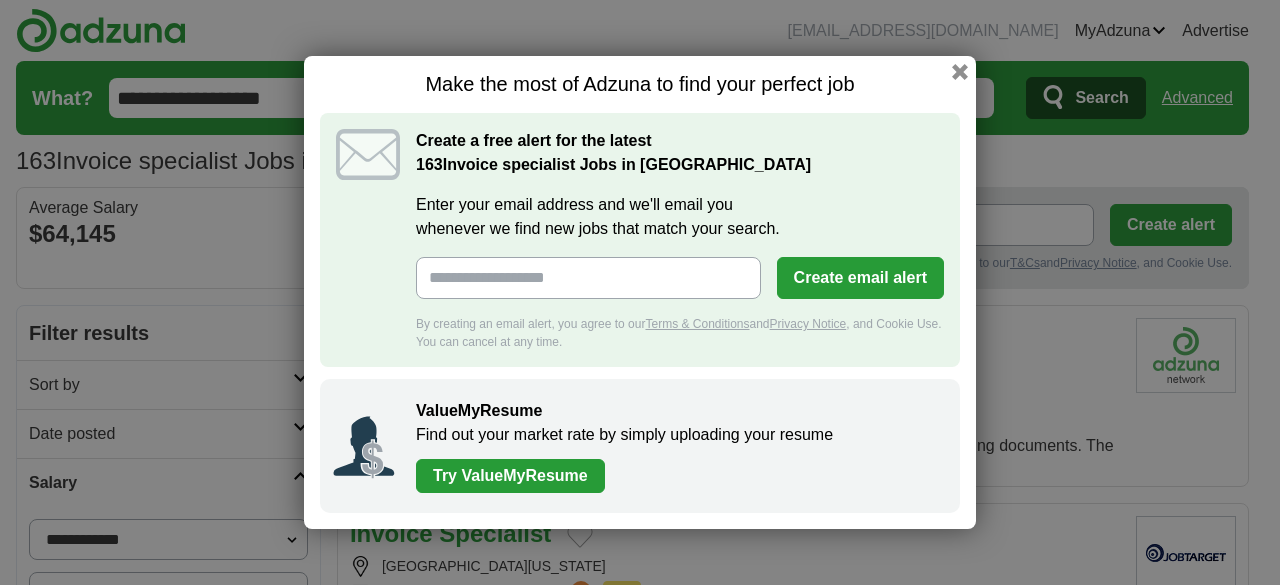 scroll, scrollTop: 0, scrollLeft: 0, axis: both 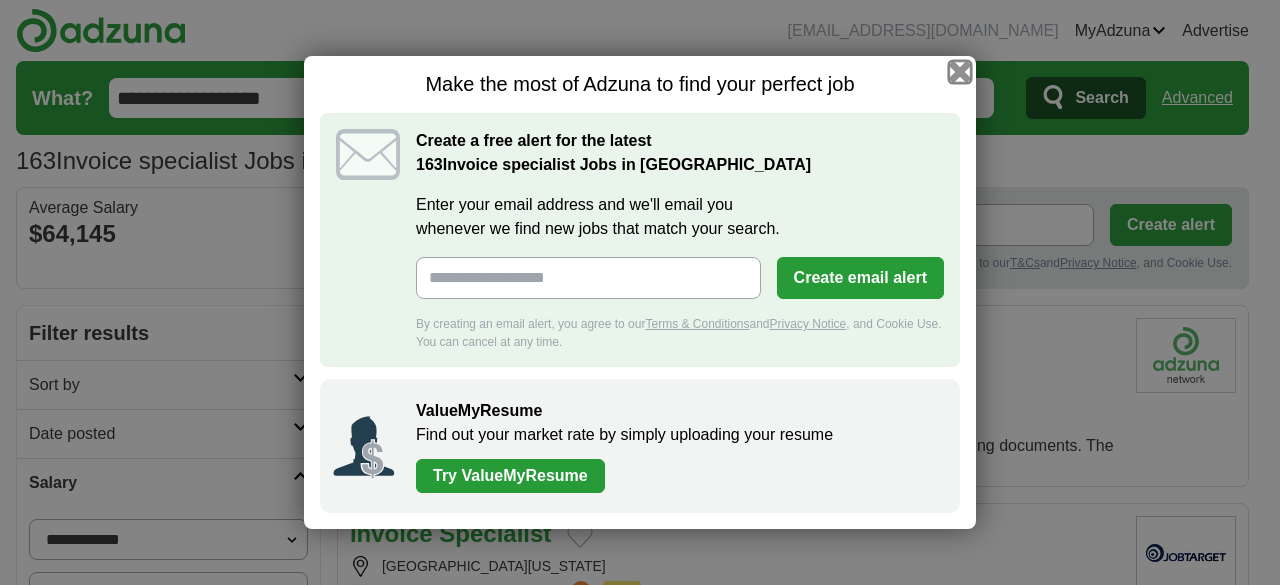 click at bounding box center (960, 72) 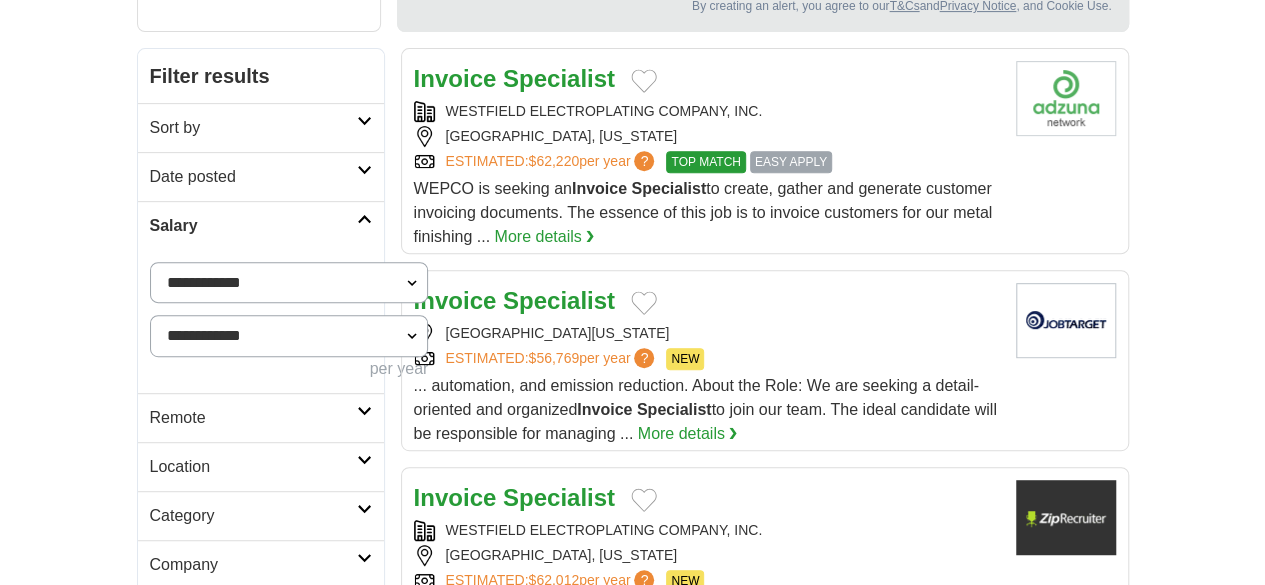 scroll, scrollTop: 371, scrollLeft: 0, axis: vertical 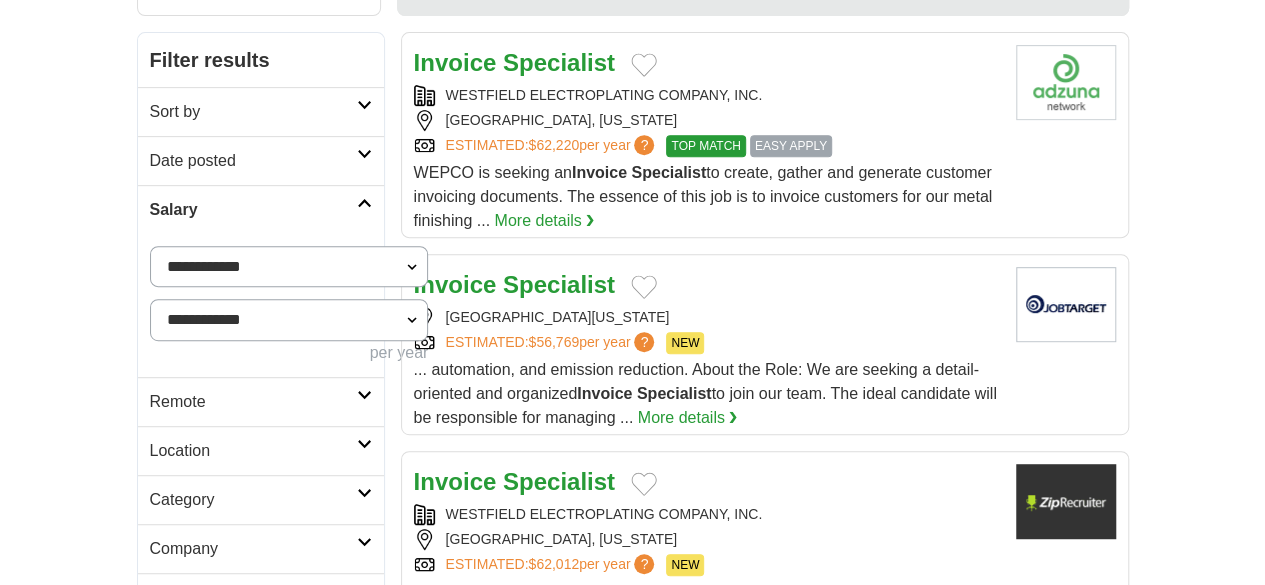 click at bounding box center (364, 444) 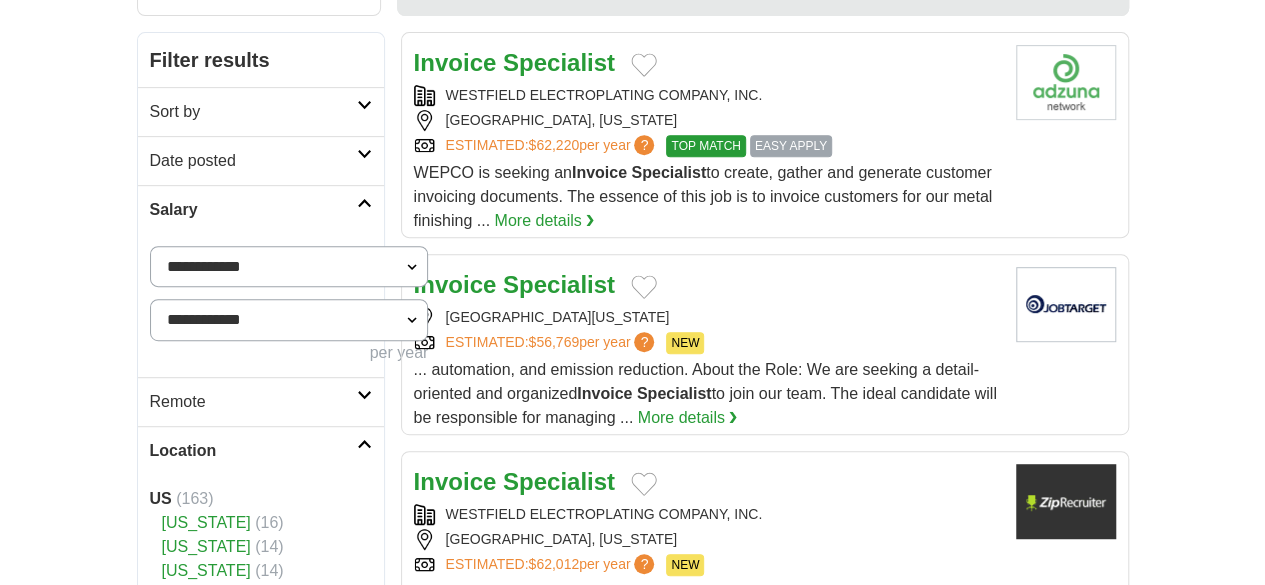 click on "Illinois" at bounding box center (206, 618) 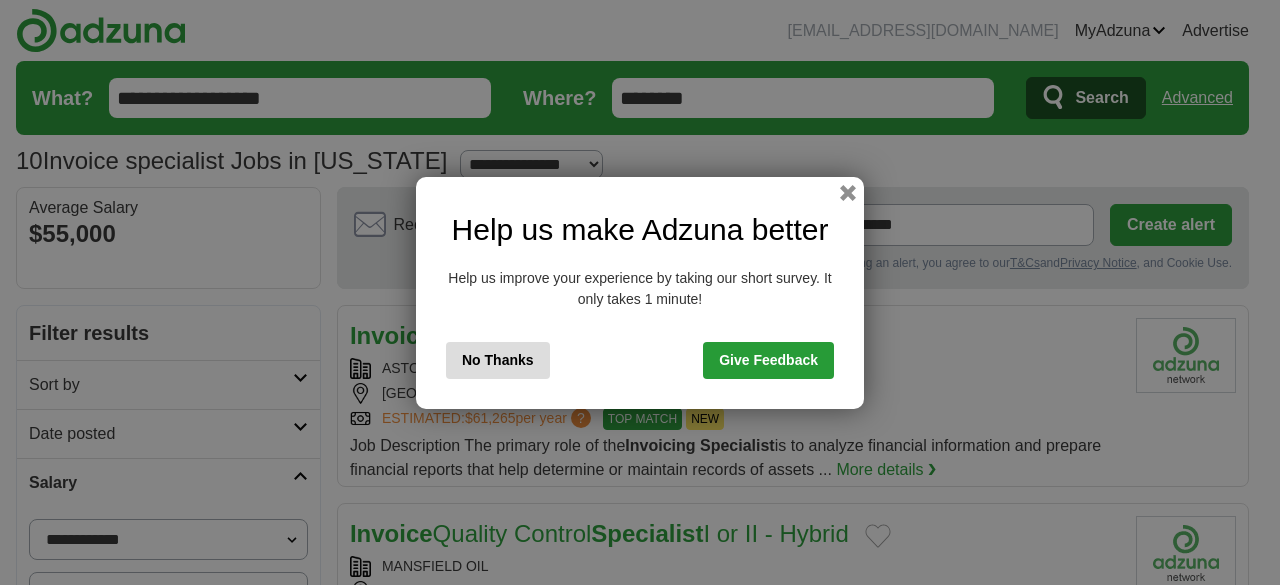 scroll, scrollTop: 0, scrollLeft: 0, axis: both 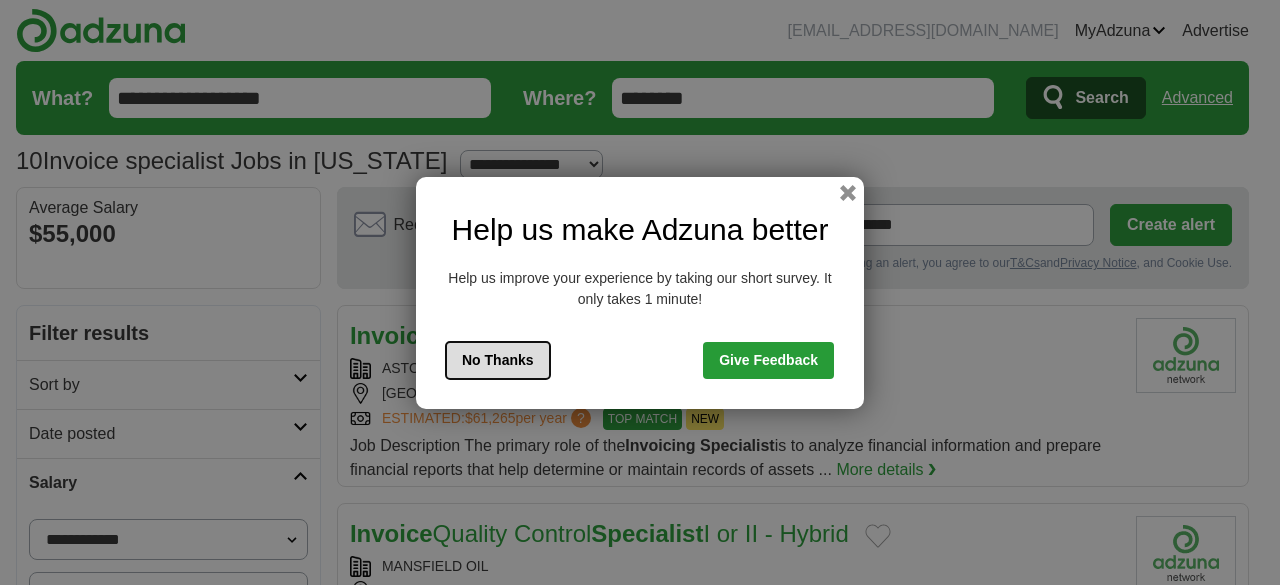 click on "No Thanks" at bounding box center (498, 360) 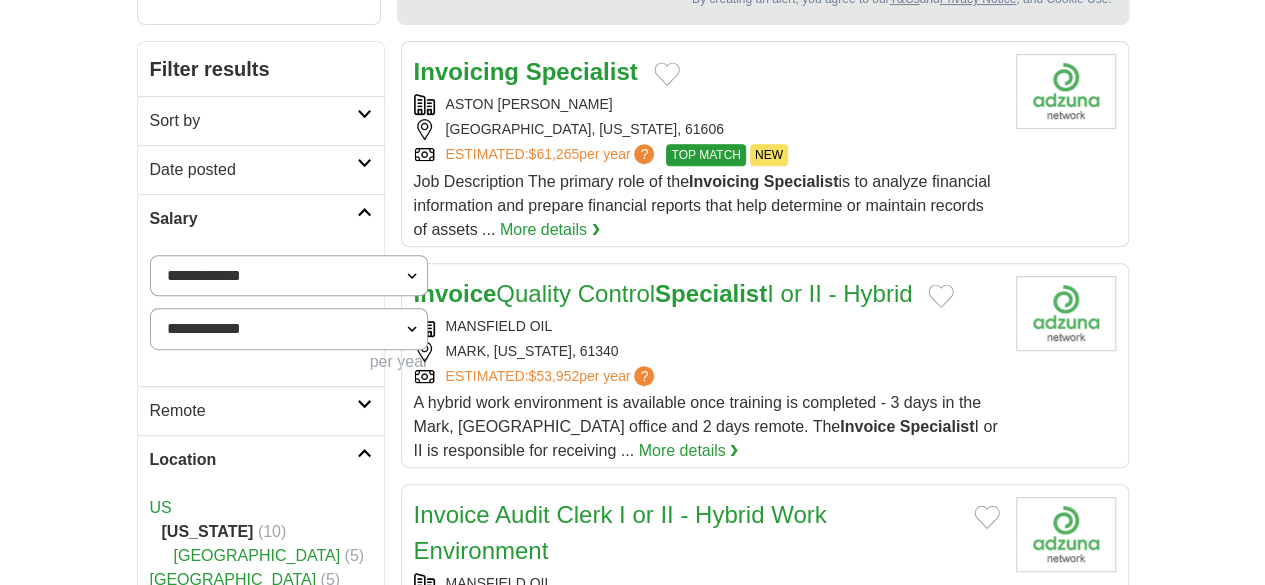 scroll, scrollTop: 369, scrollLeft: 0, axis: vertical 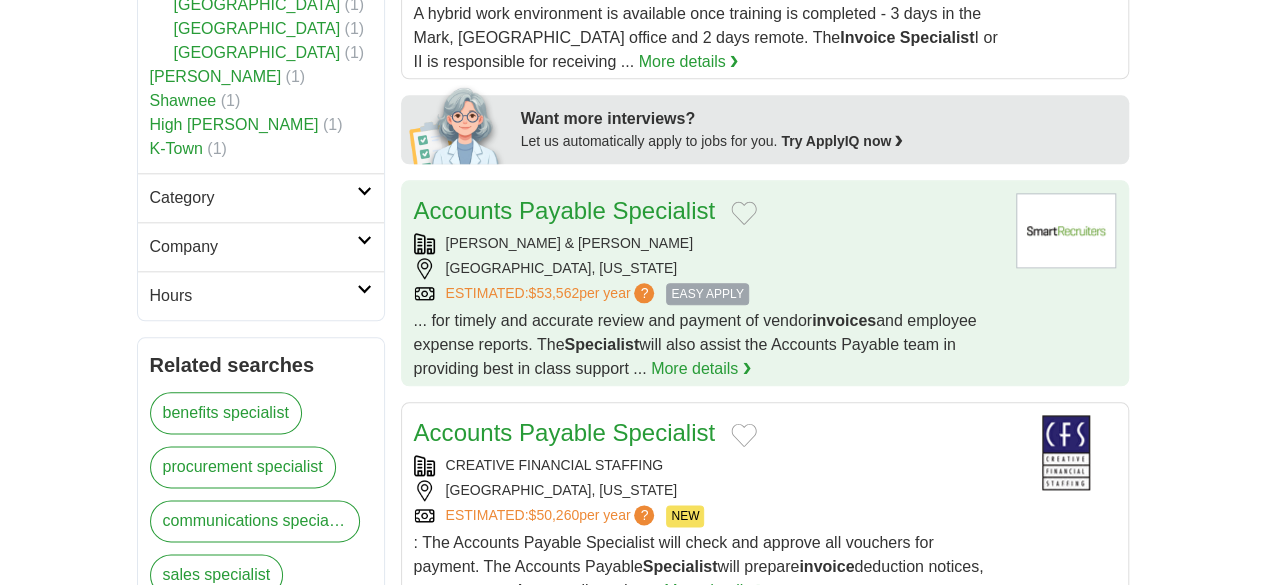 click on "ESTIMATED:
$53,562
per year
?
EASY APPLY" at bounding box center [707, 294] 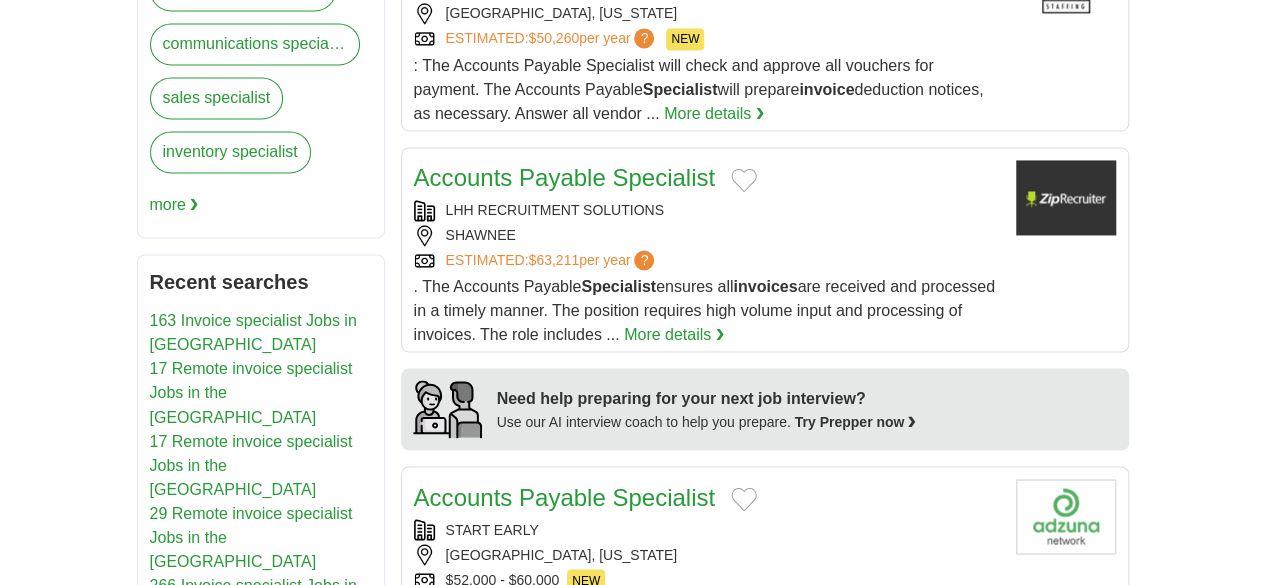 scroll, scrollTop: 1593, scrollLeft: 0, axis: vertical 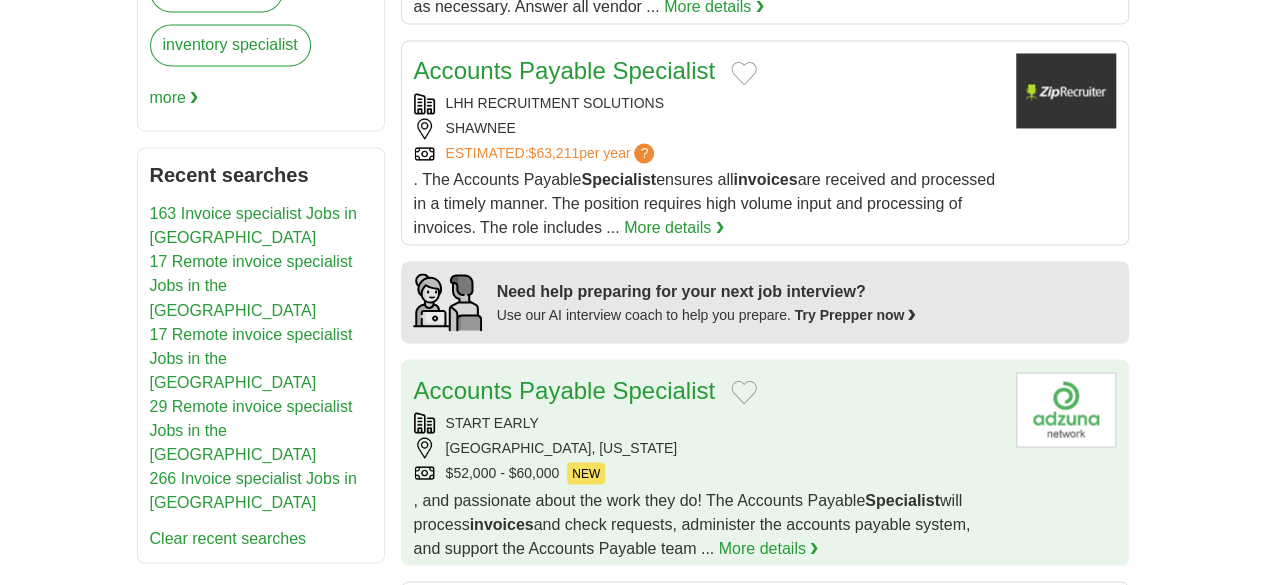 click on "$52,000 - $60,000
NEW" at bounding box center (707, 473) 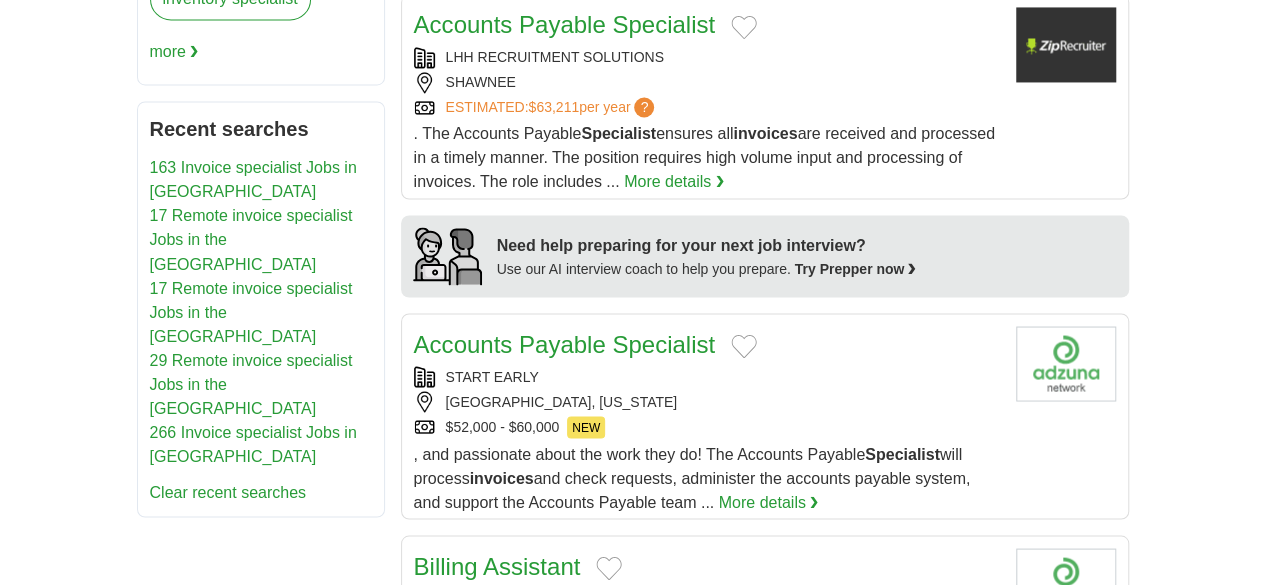 scroll, scrollTop: 1671, scrollLeft: 0, axis: vertical 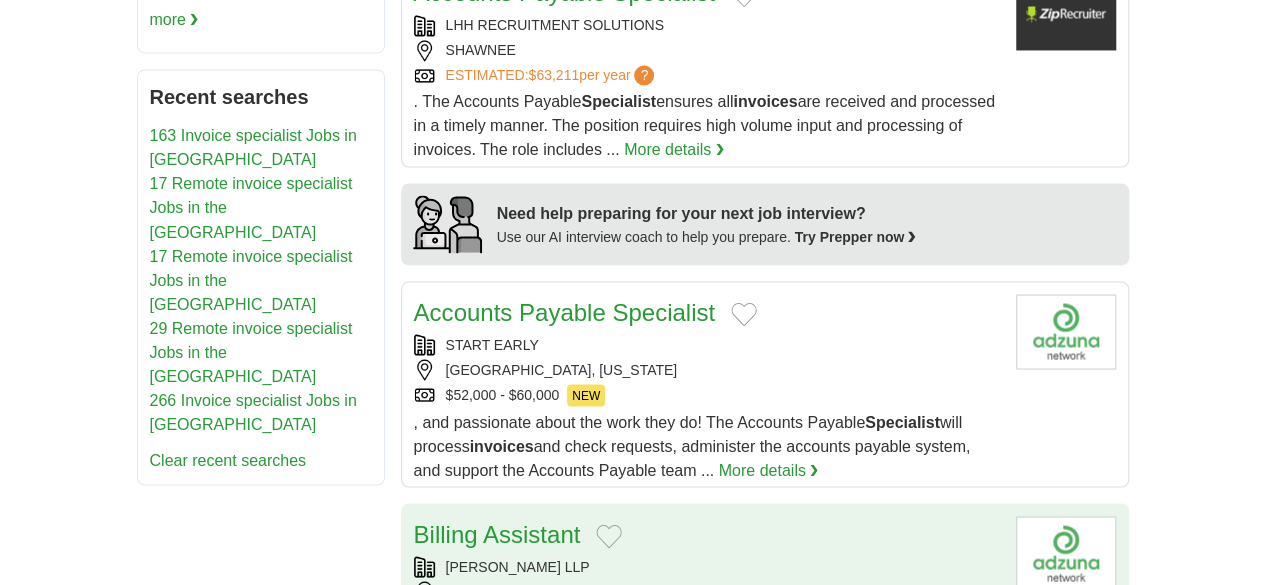 click on "SIDLEY AUSTIN LLP" at bounding box center (707, 566) 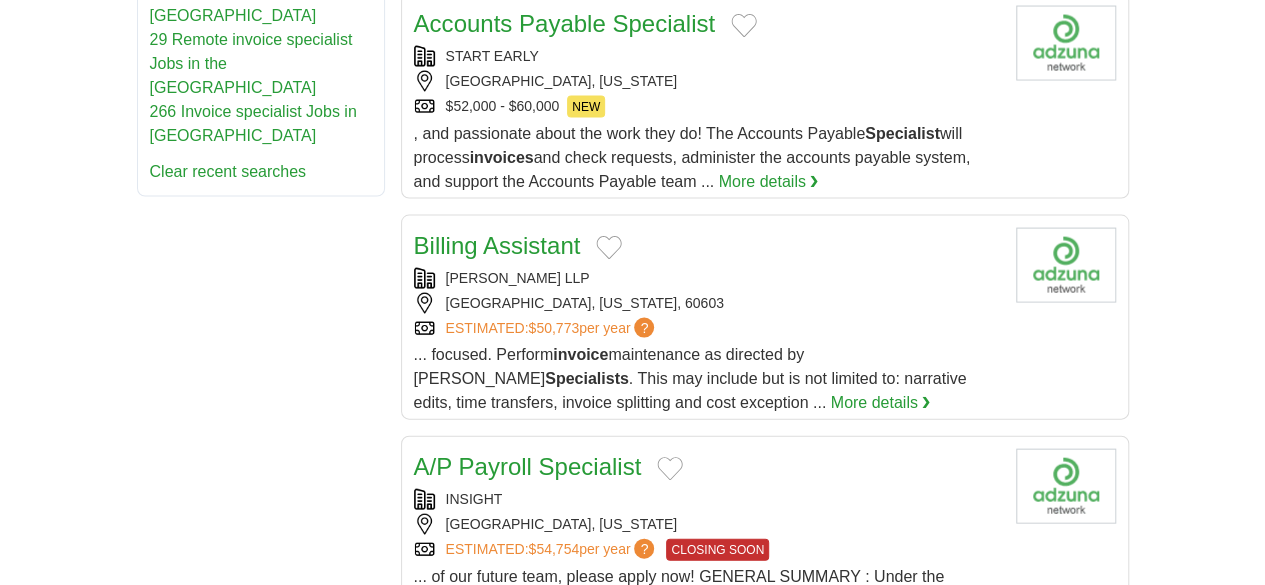scroll, scrollTop: 1965, scrollLeft: 0, axis: vertical 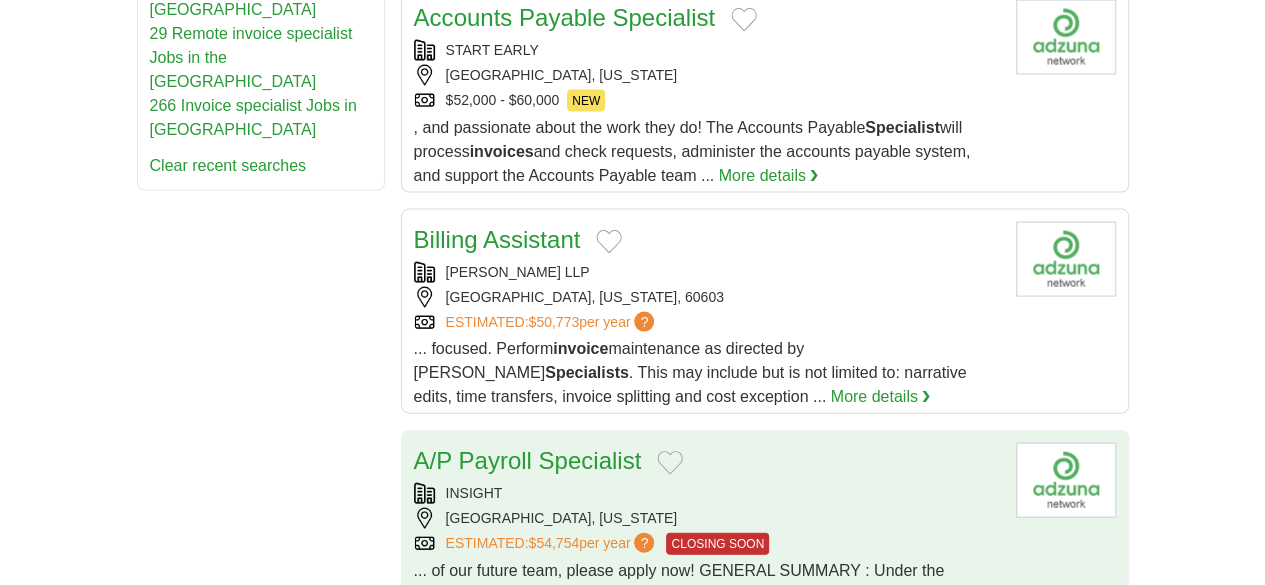 click on "INSIGHT
CHICAGO, ILLINOIS
ESTIMATED:
$54,754
per year
?
CLOSING SOON" at bounding box center [707, 519] 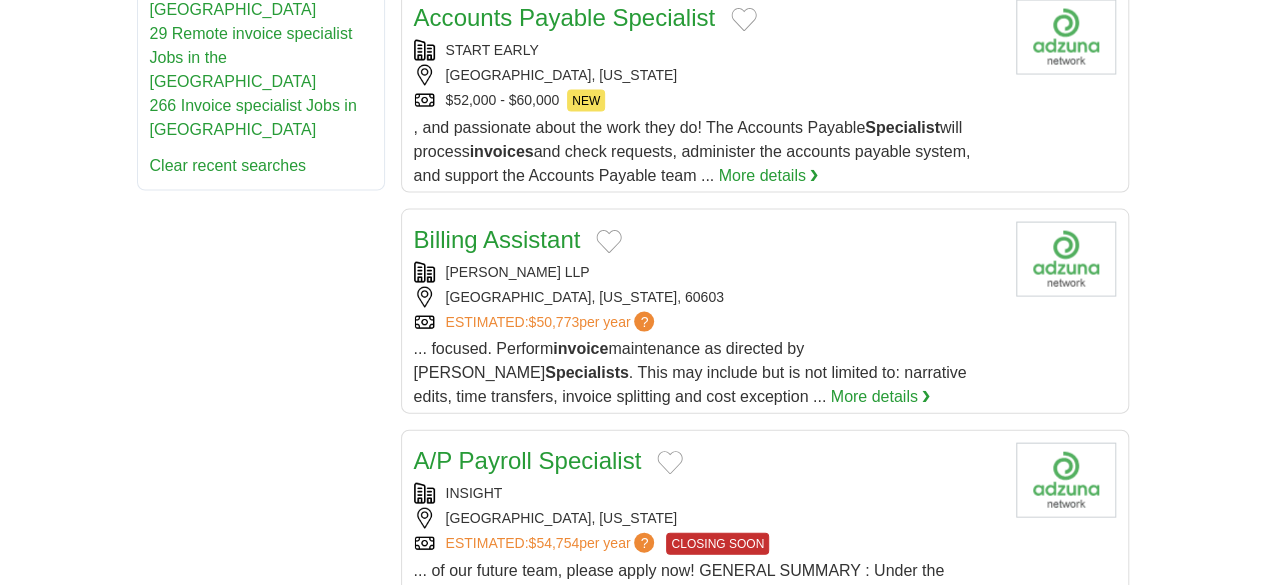 click on "Accounts Receivable Specialist" at bounding box center [707, 683] 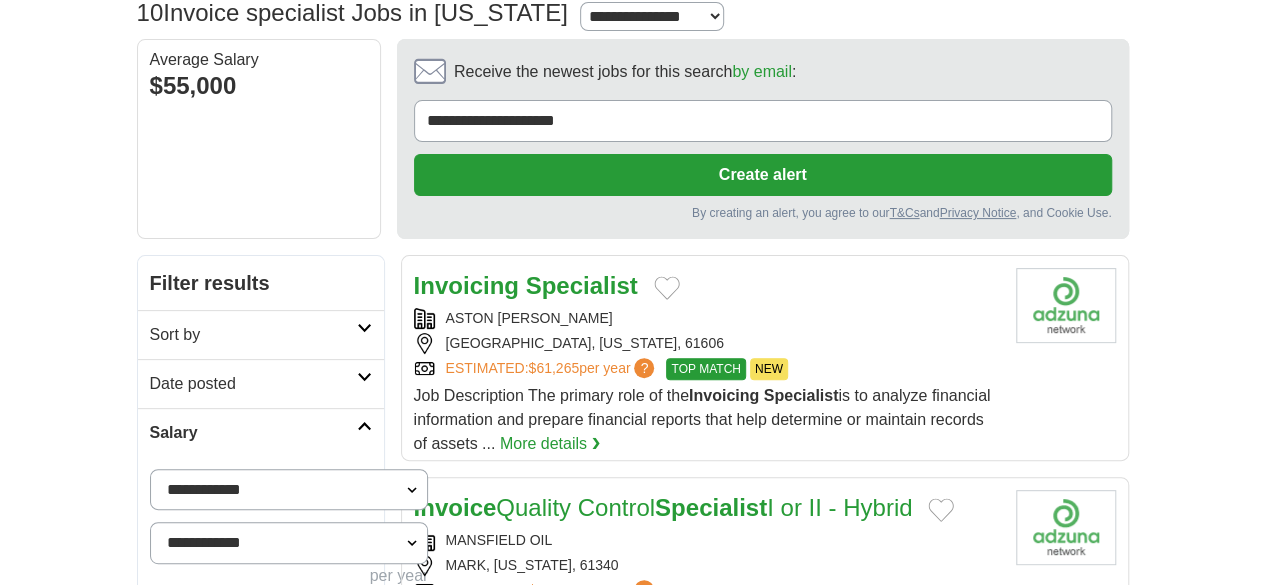 scroll, scrollTop: 0, scrollLeft: 0, axis: both 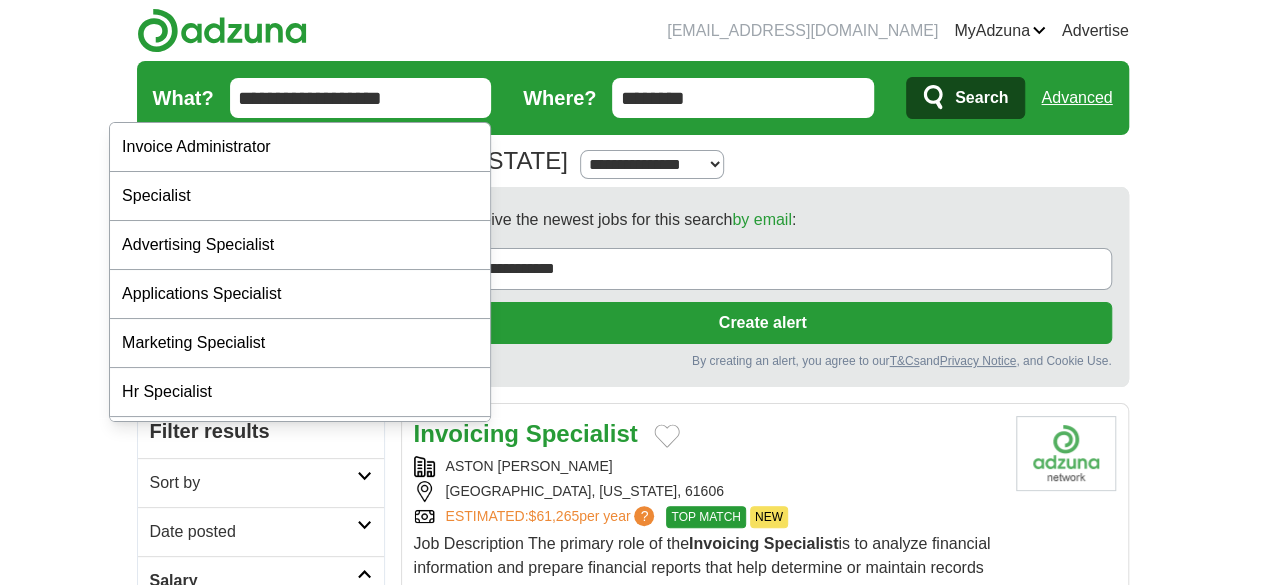 click on "**********" at bounding box center (361, 98) 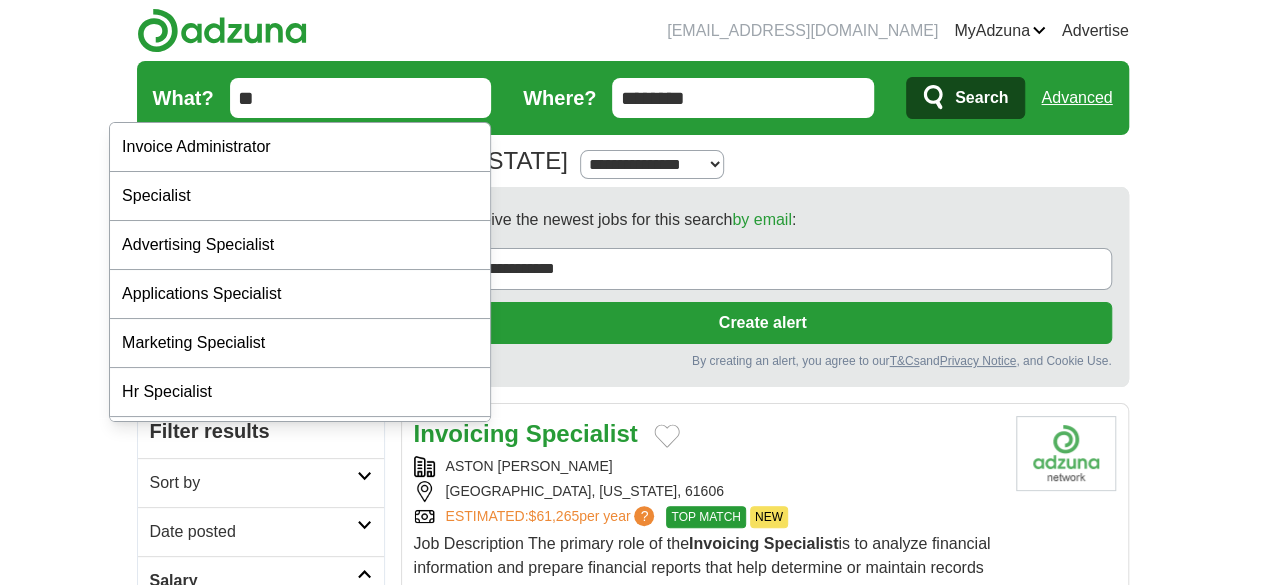 type on "*" 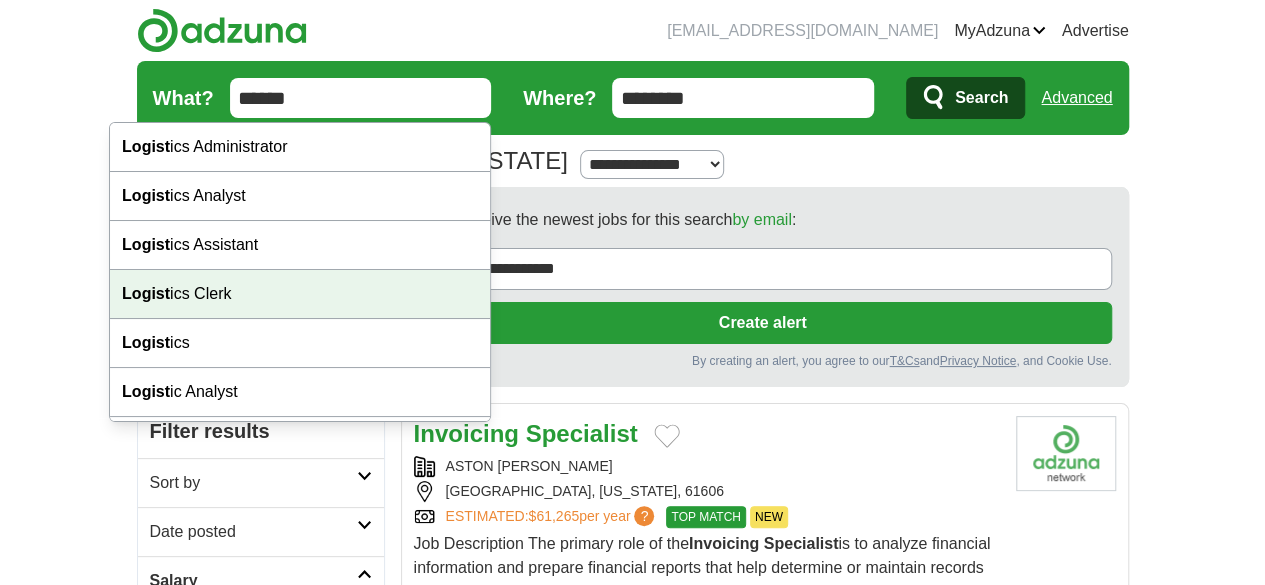 click on "Logist ics Clerk" at bounding box center (300, 294) 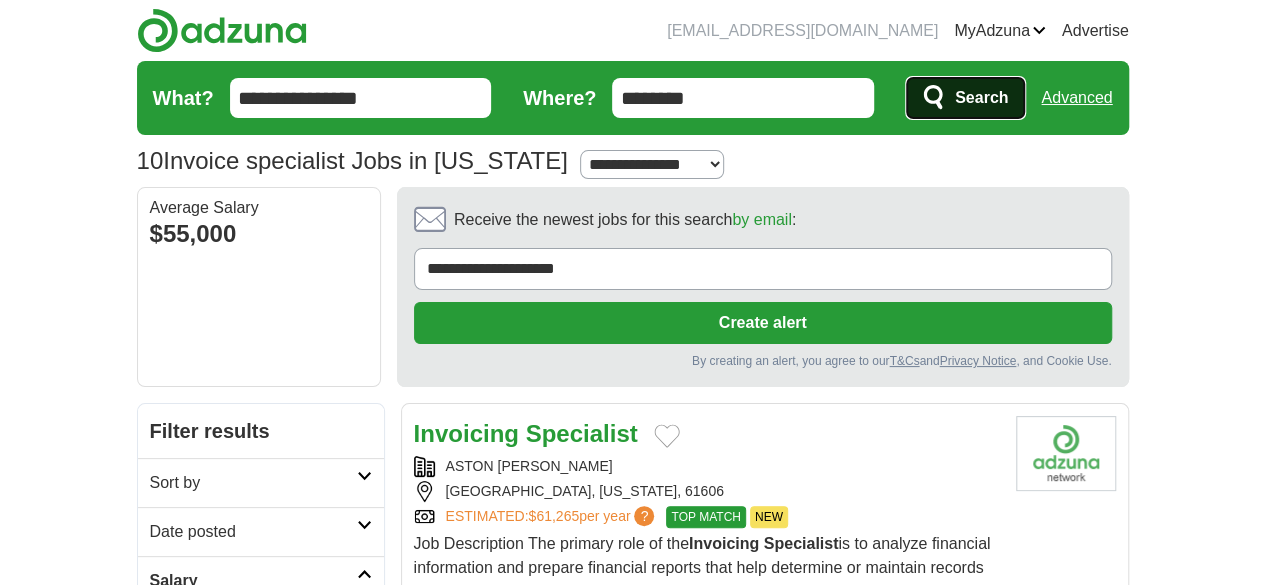 click on "Search" at bounding box center (981, 98) 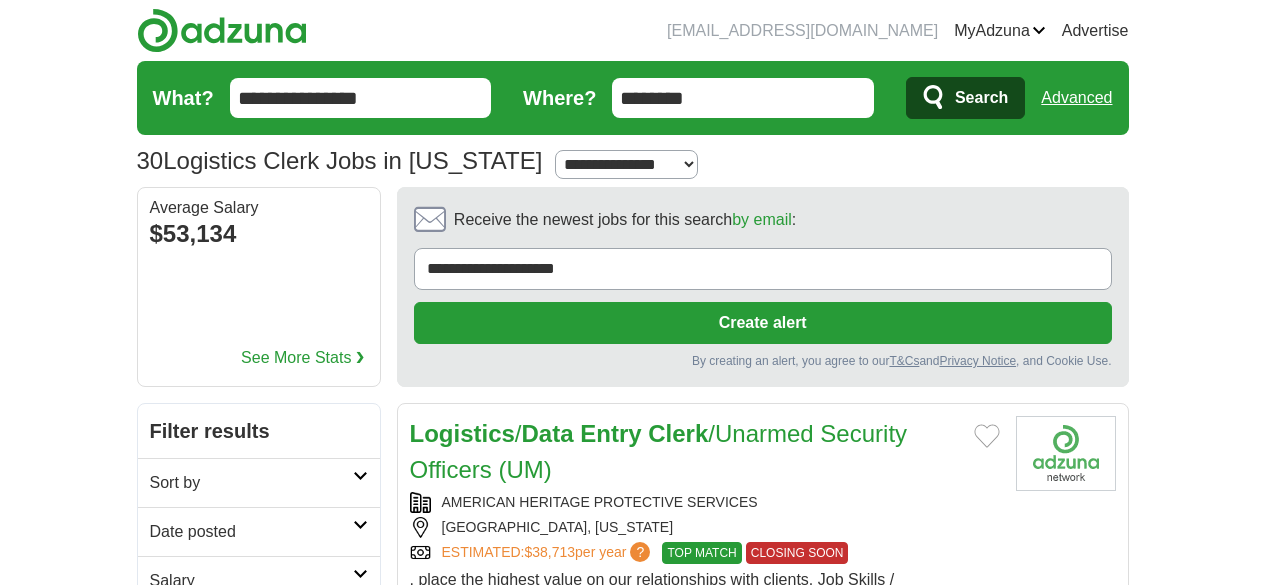 scroll, scrollTop: 0, scrollLeft: 0, axis: both 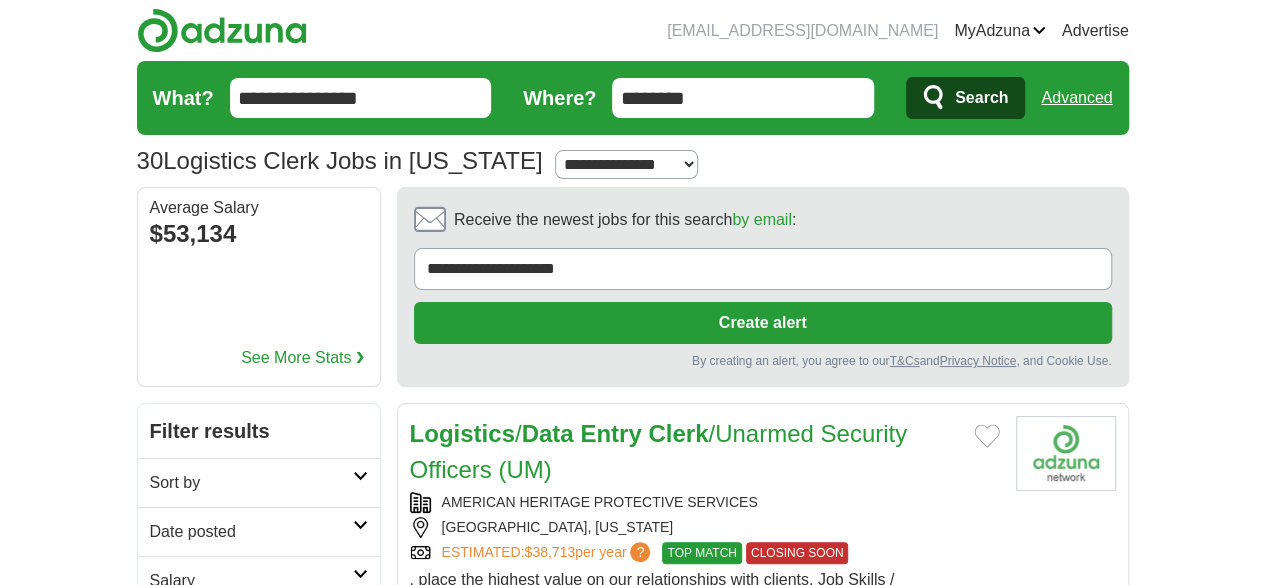 click on "Remote" at bounding box center (251, 630) 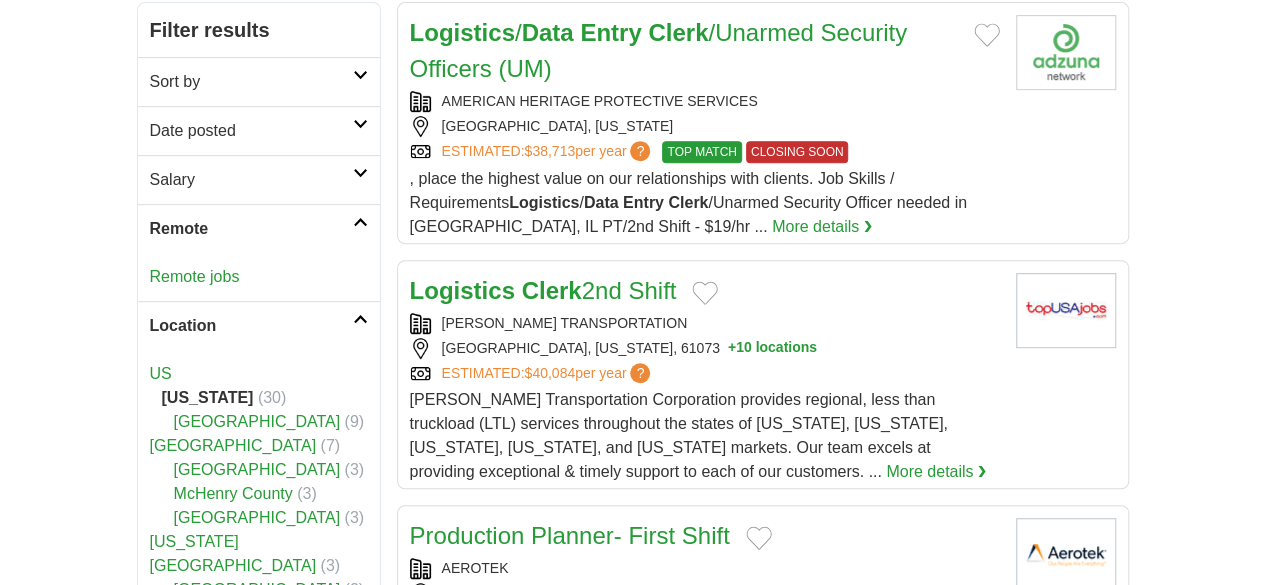 scroll, scrollTop: 434, scrollLeft: 0, axis: vertical 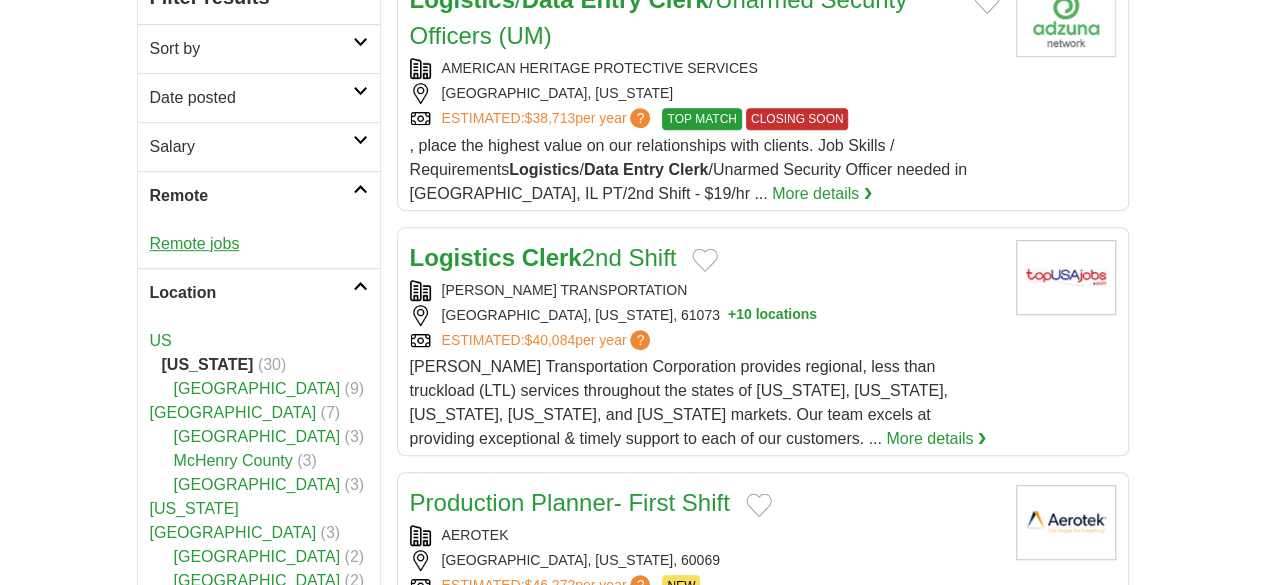 click on "Remote jobs" at bounding box center [195, 243] 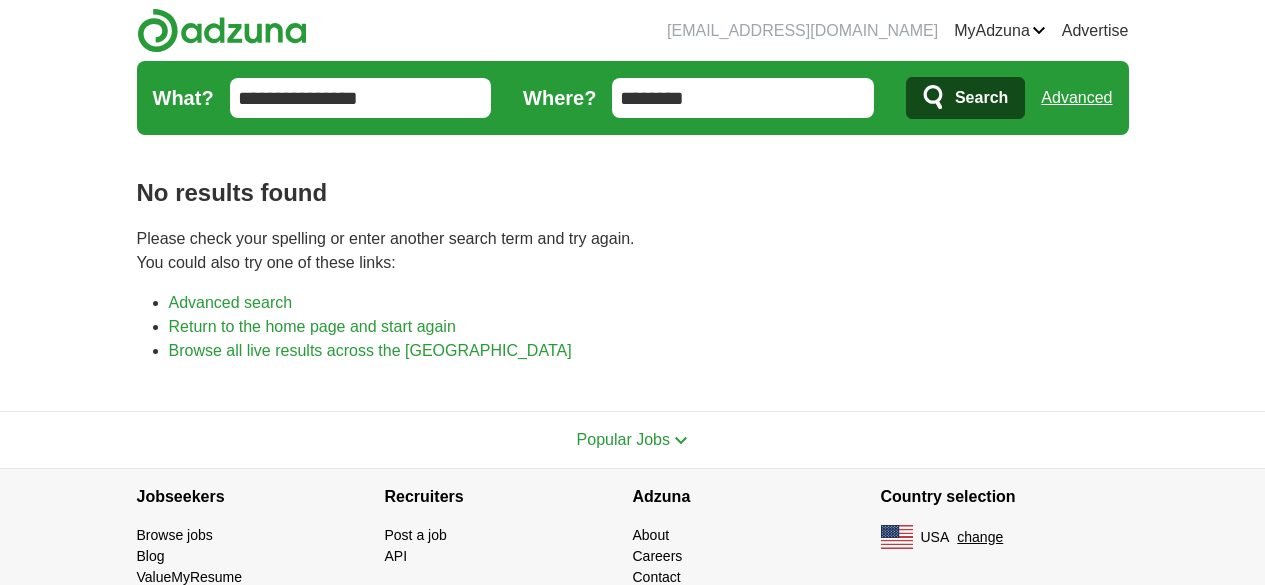 scroll, scrollTop: 0, scrollLeft: 0, axis: both 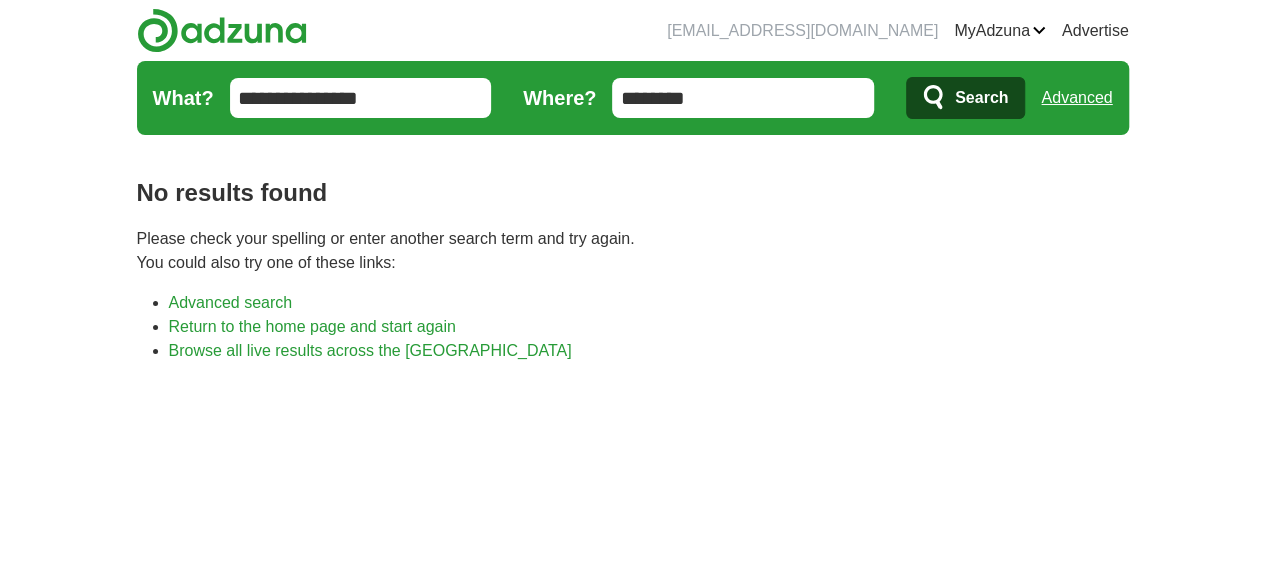 click on "**********" at bounding box center [361, 98] 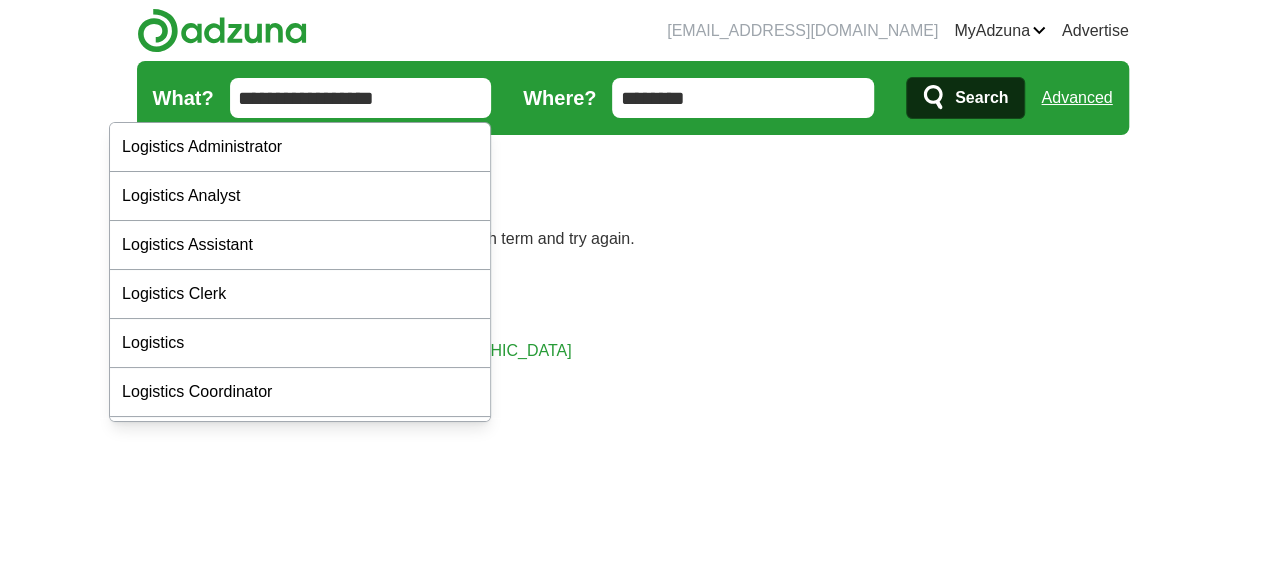 type on "**********" 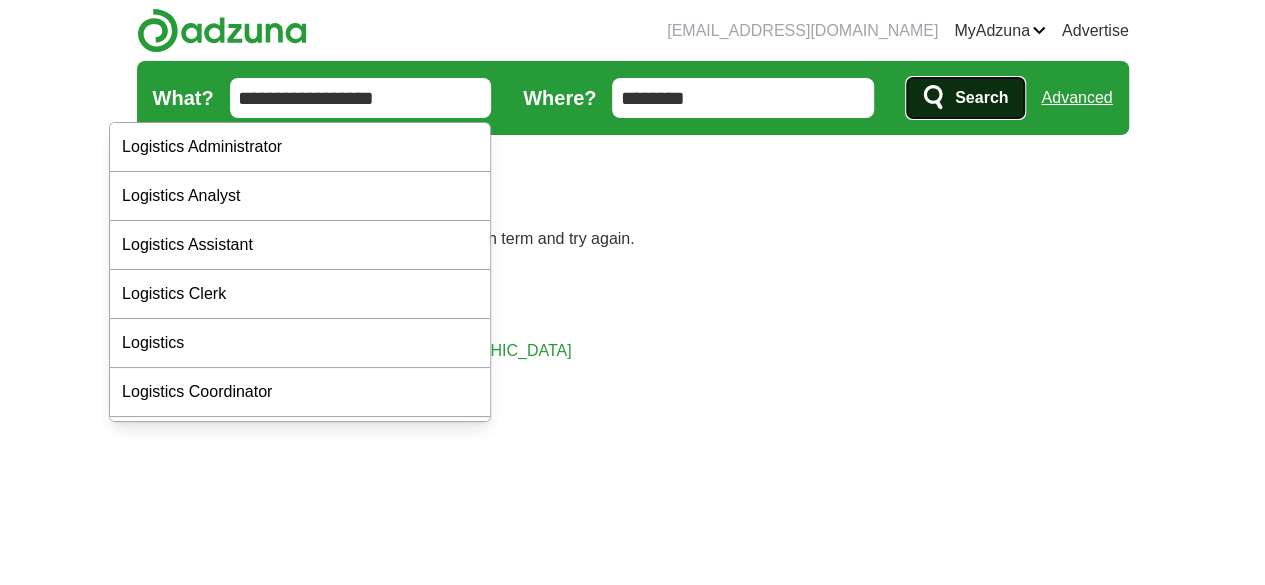click on "Search" at bounding box center (981, 98) 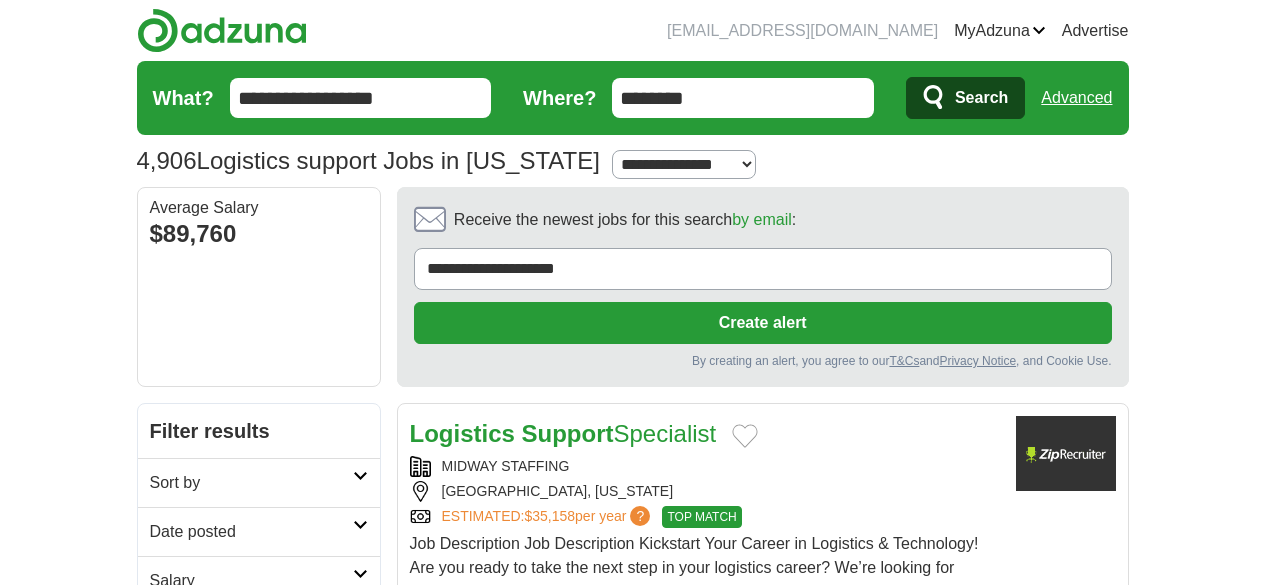 scroll, scrollTop: 0, scrollLeft: 0, axis: both 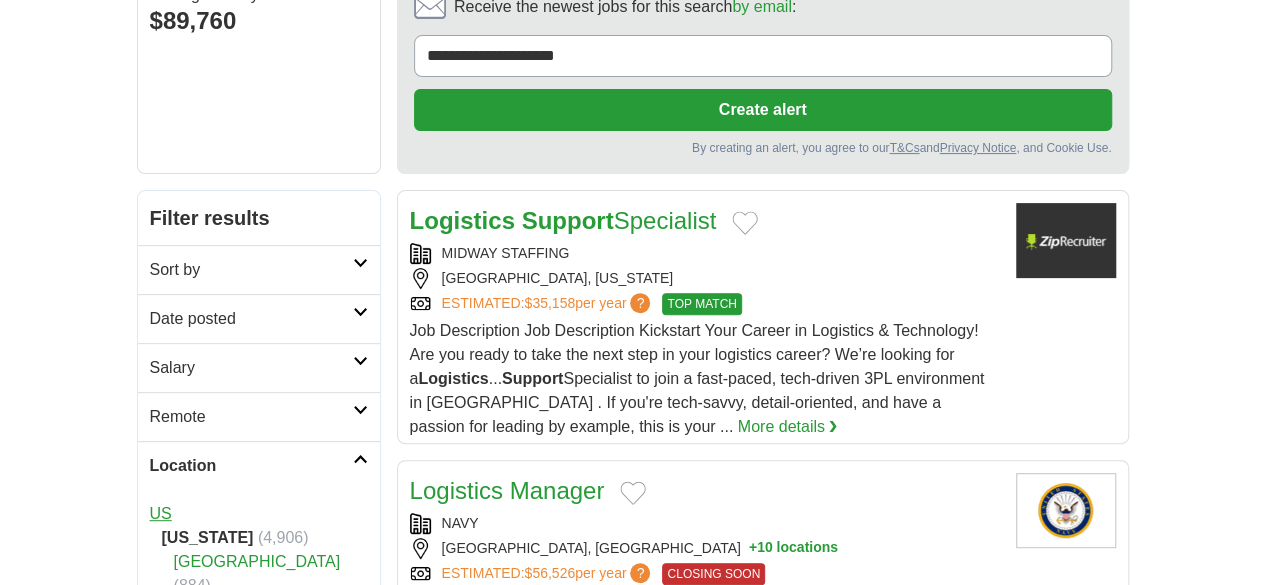 click on "US" at bounding box center [161, 513] 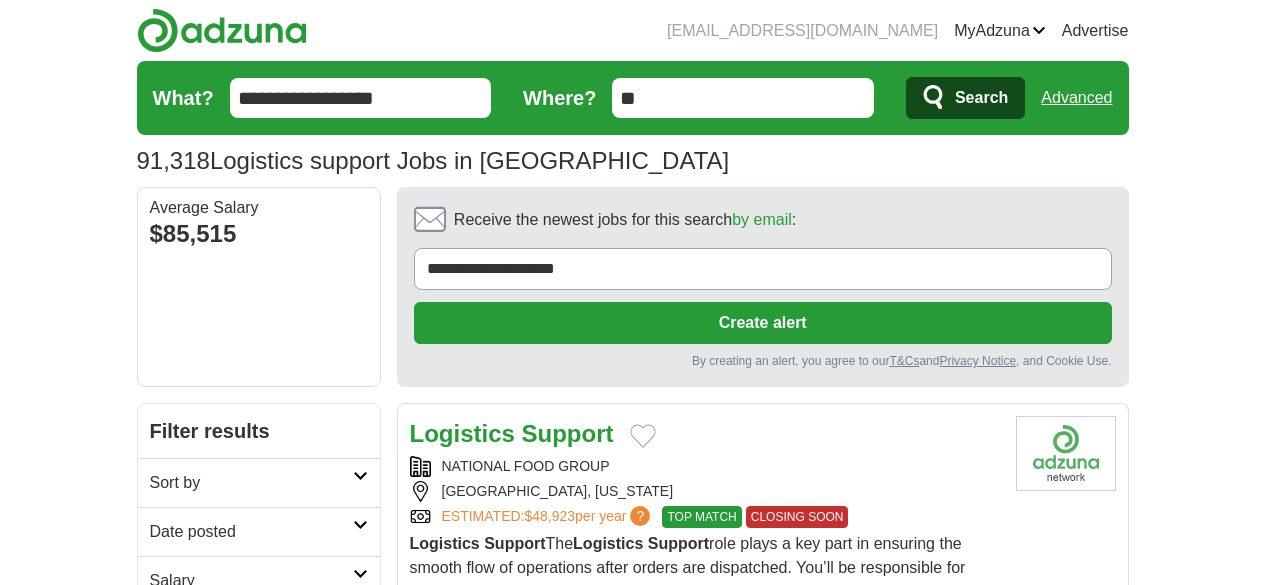 scroll, scrollTop: 0, scrollLeft: 0, axis: both 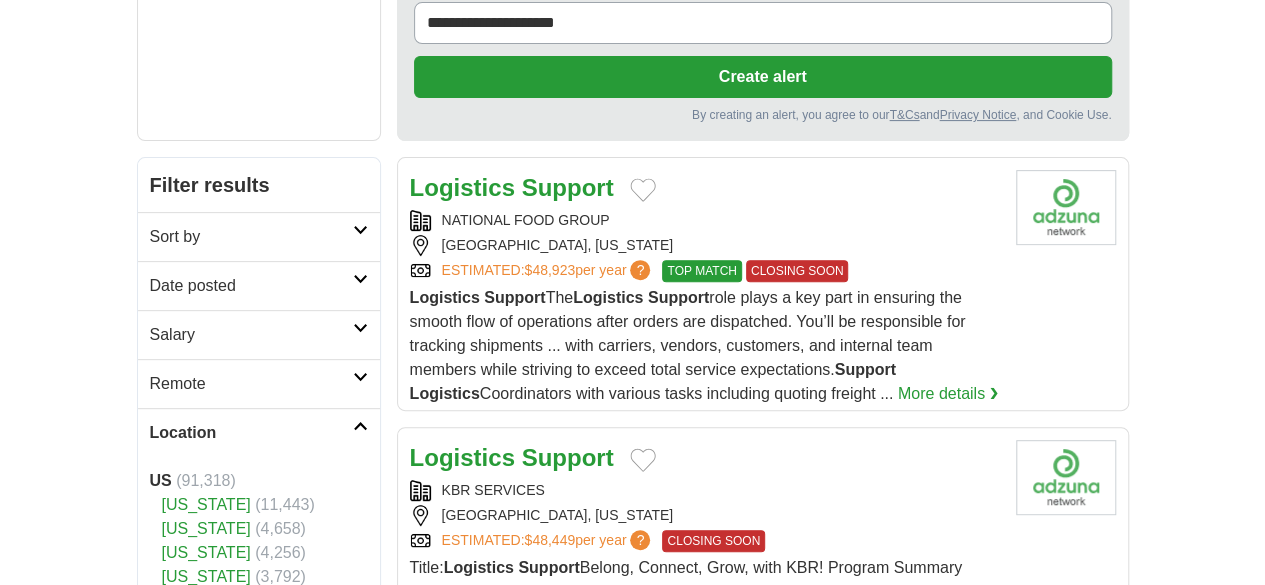 click on "Remote" at bounding box center [259, 383] 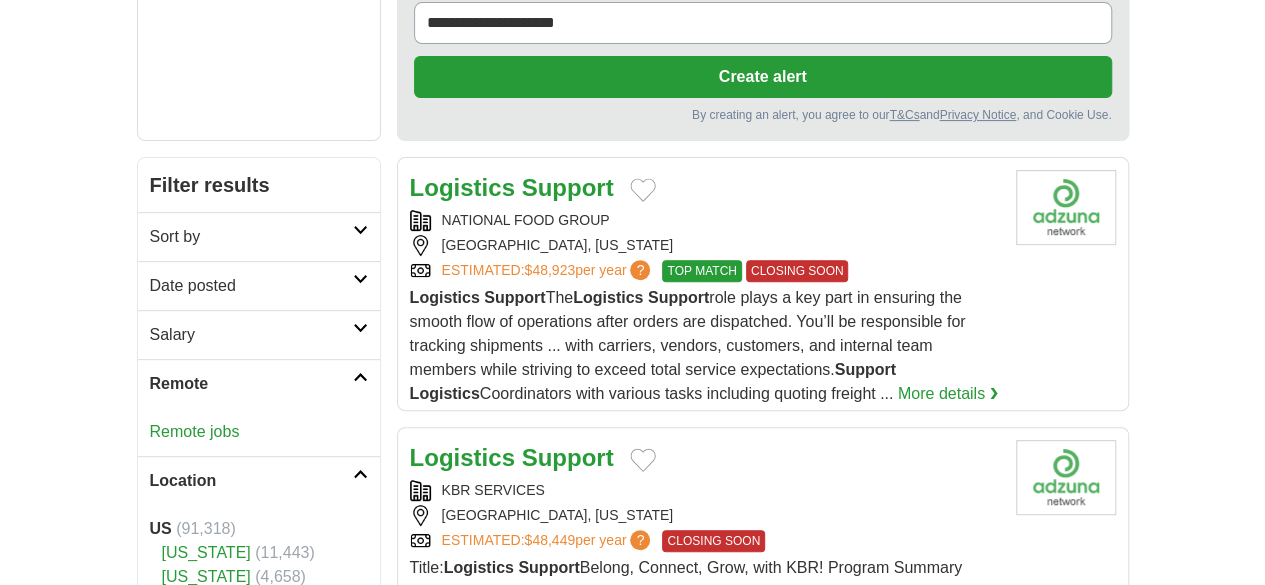 click on "Sort by" at bounding box center (259, 236) 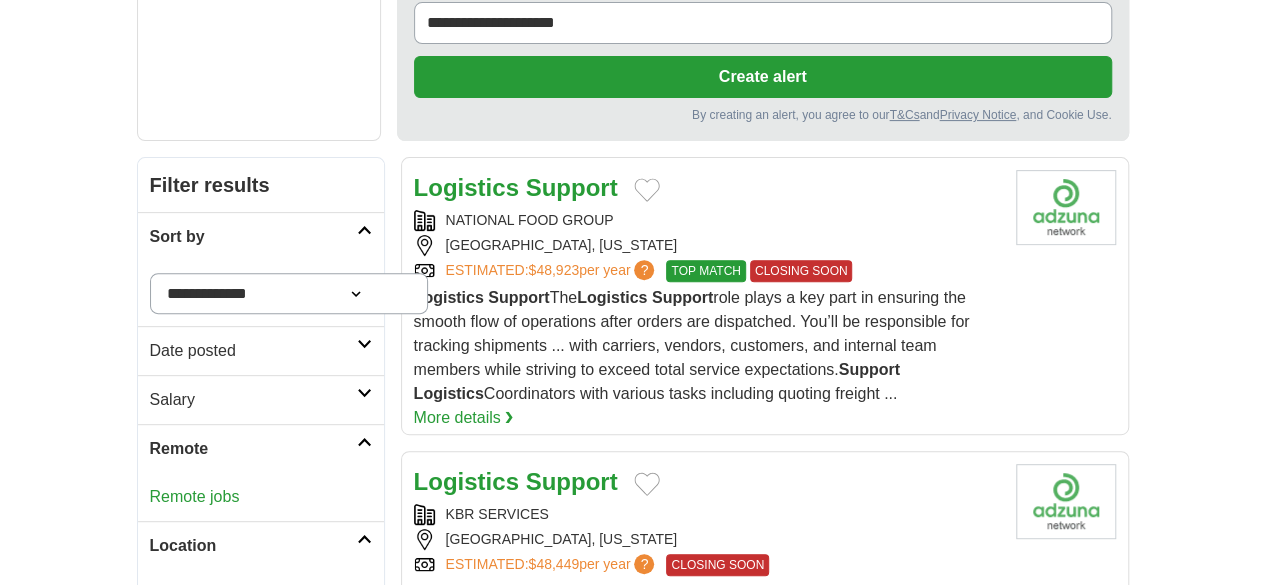 click at bounding box center [364, 230] 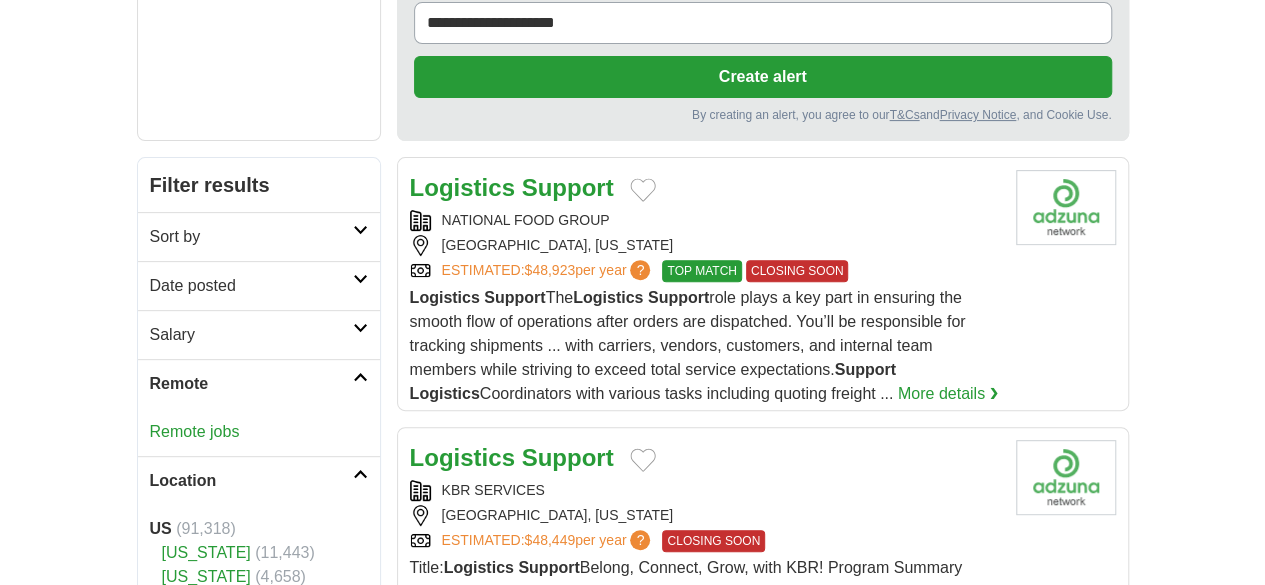 scroll, scrollTop: 0, scrollLeft: 0, axis: both 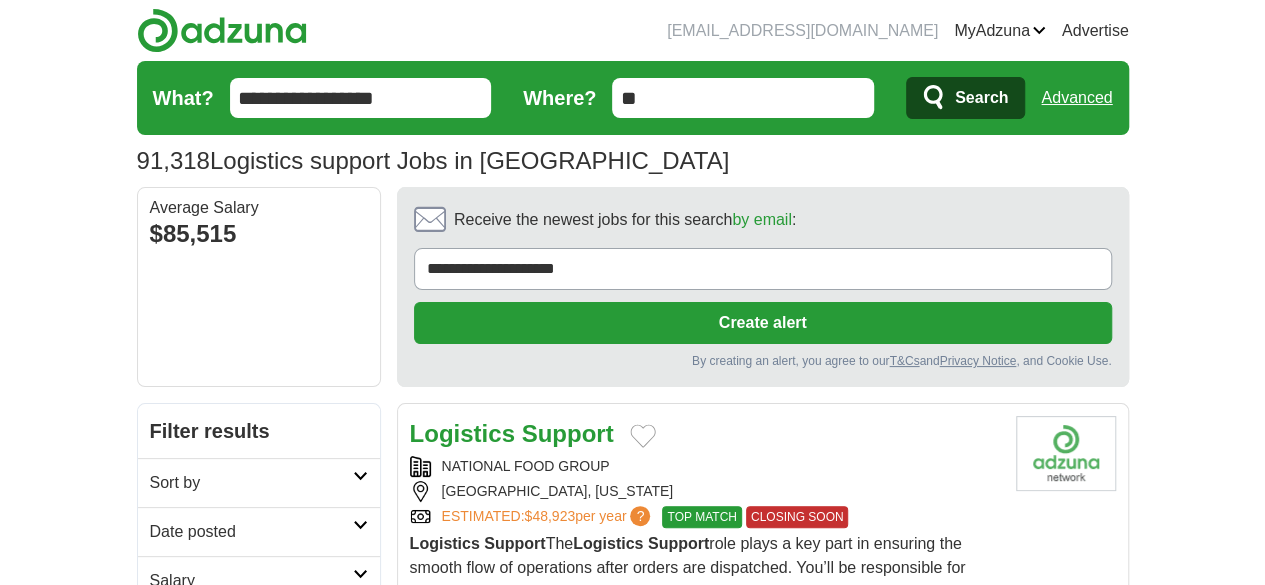 click at bounding box center [222, 30] 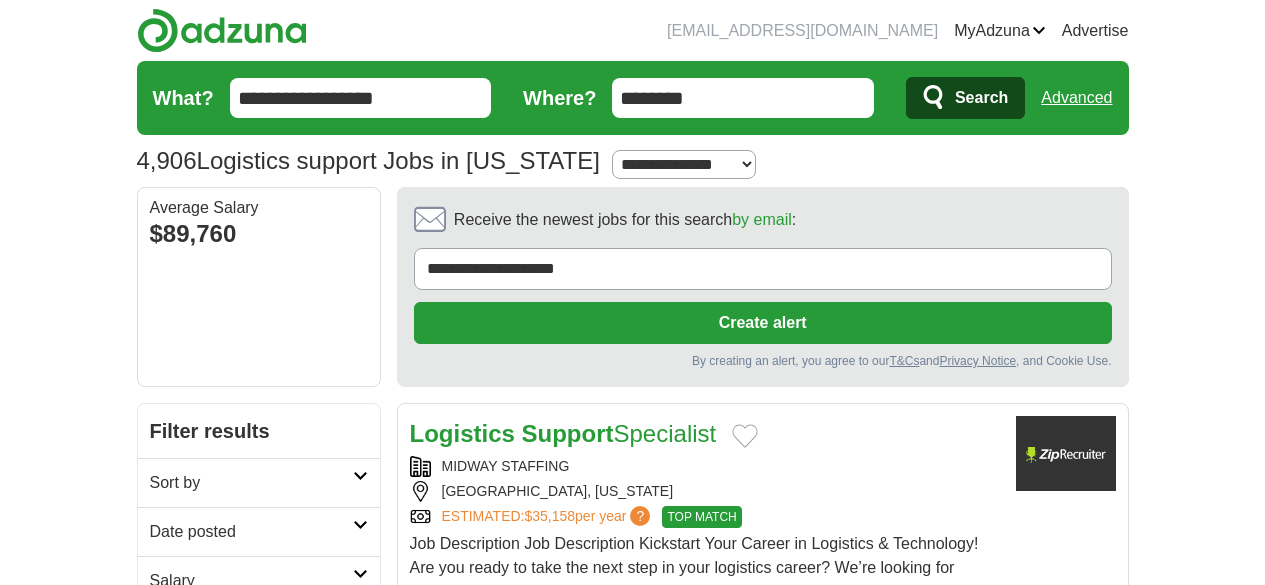 scroll, scrollTop: 0, scrollLeft: 0, axis: both 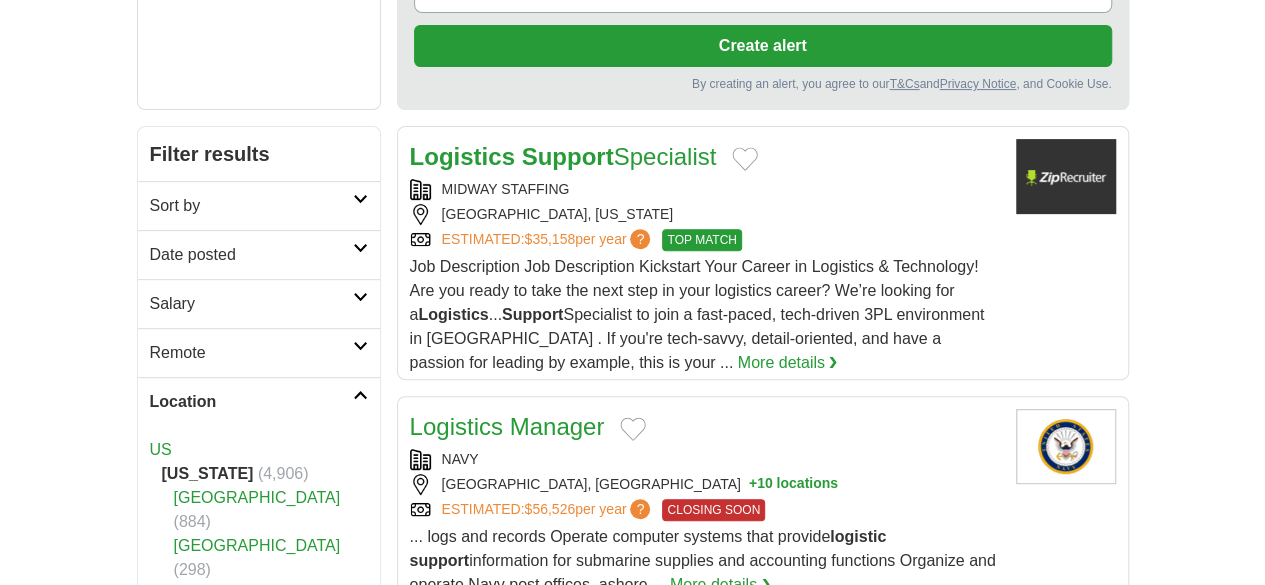 click at bounding box center (360, 346) 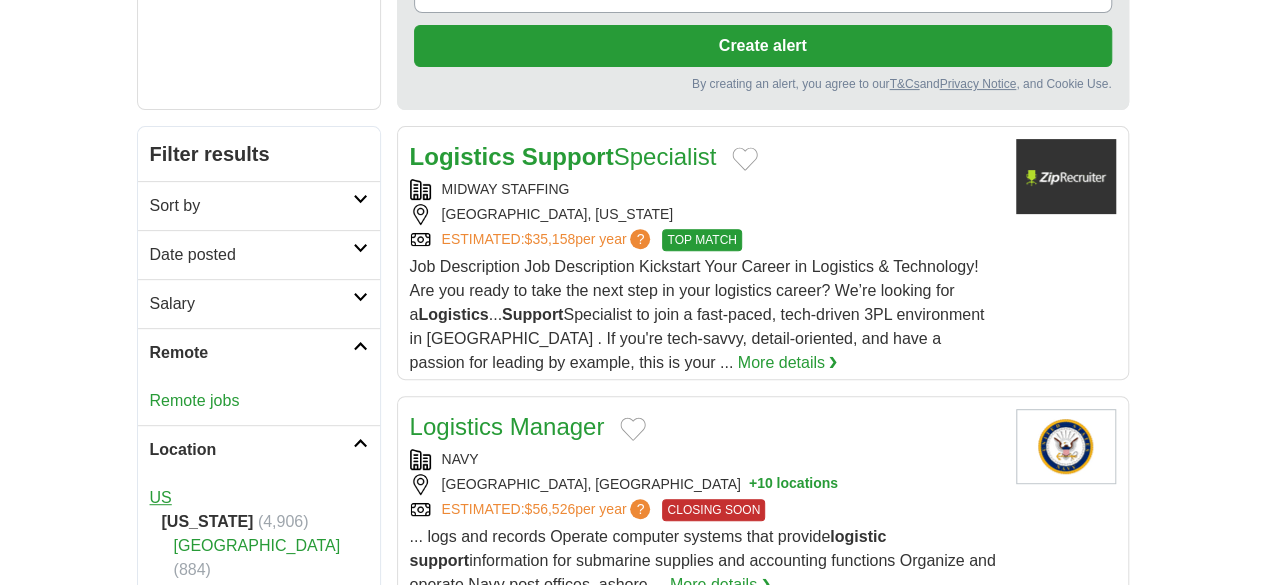 click on "US" at bounding box center (161, 497) 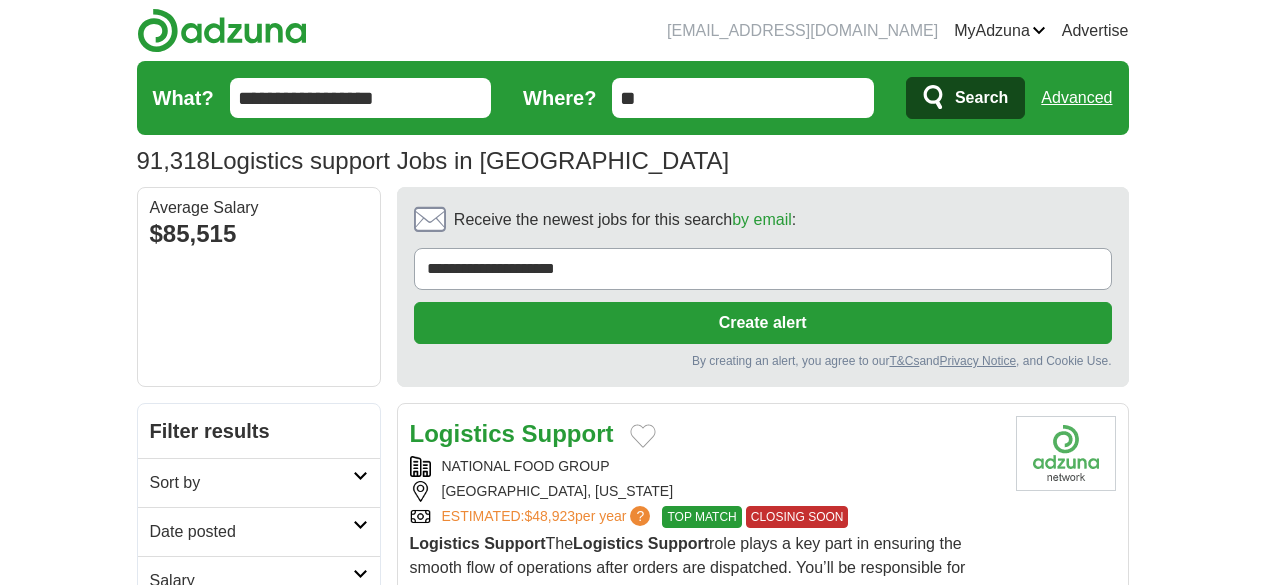 scroll, scrollTop: 0, scrollLeft: 0, axis: both 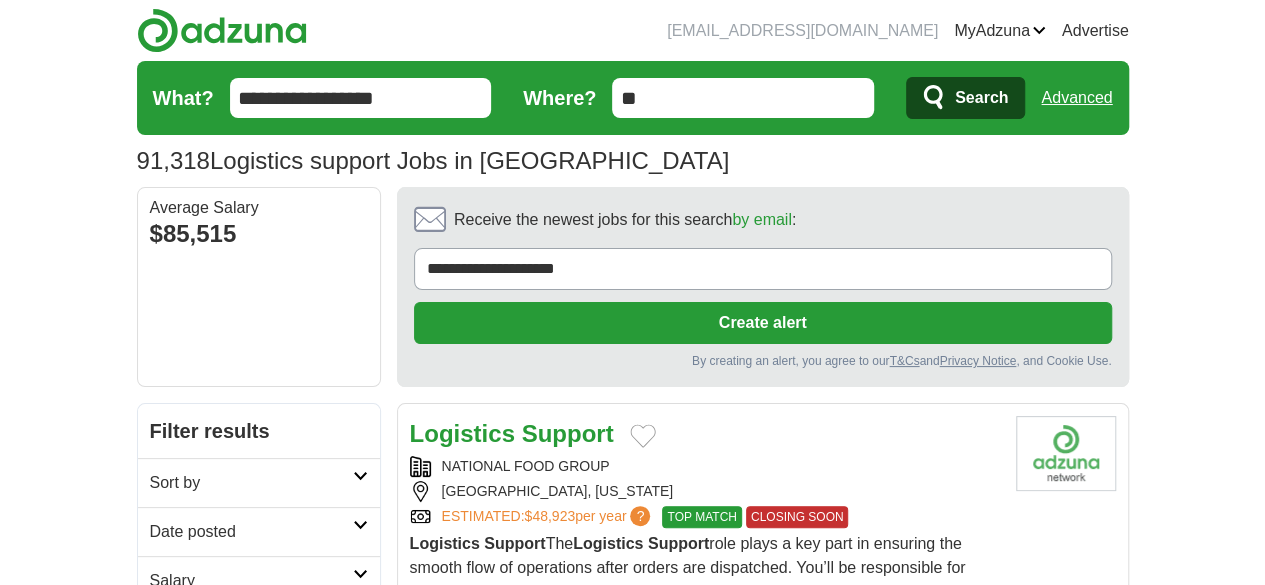 click on "Remote" at bounding box center (259, 629) 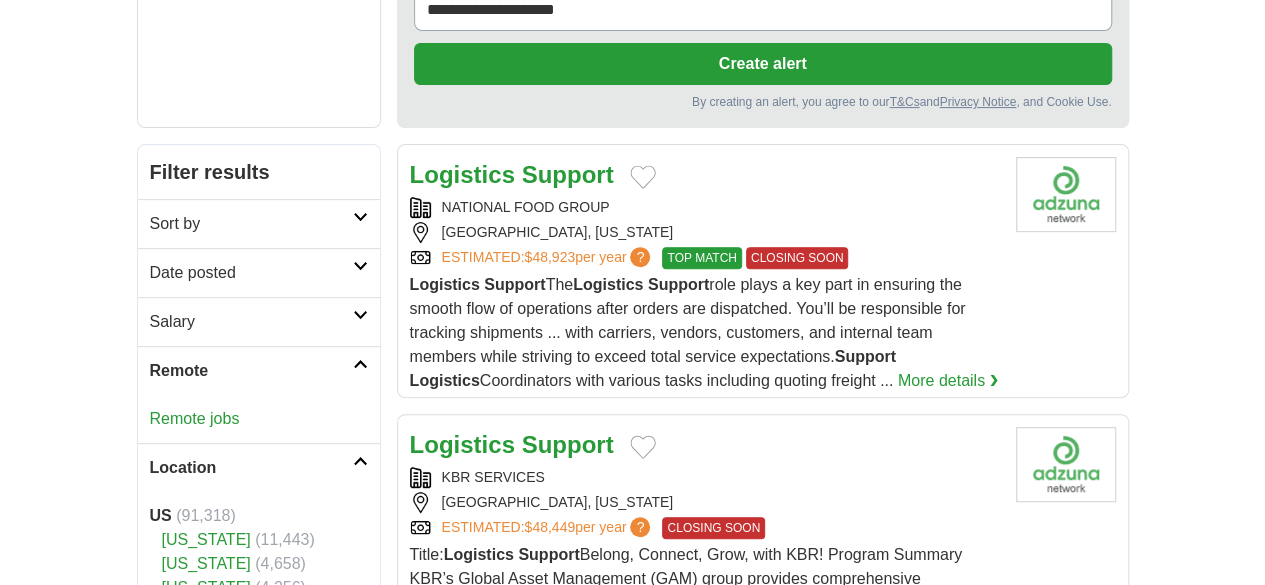 scroll, scrollTop: 267, scrollLeft: 0, axis: vertical 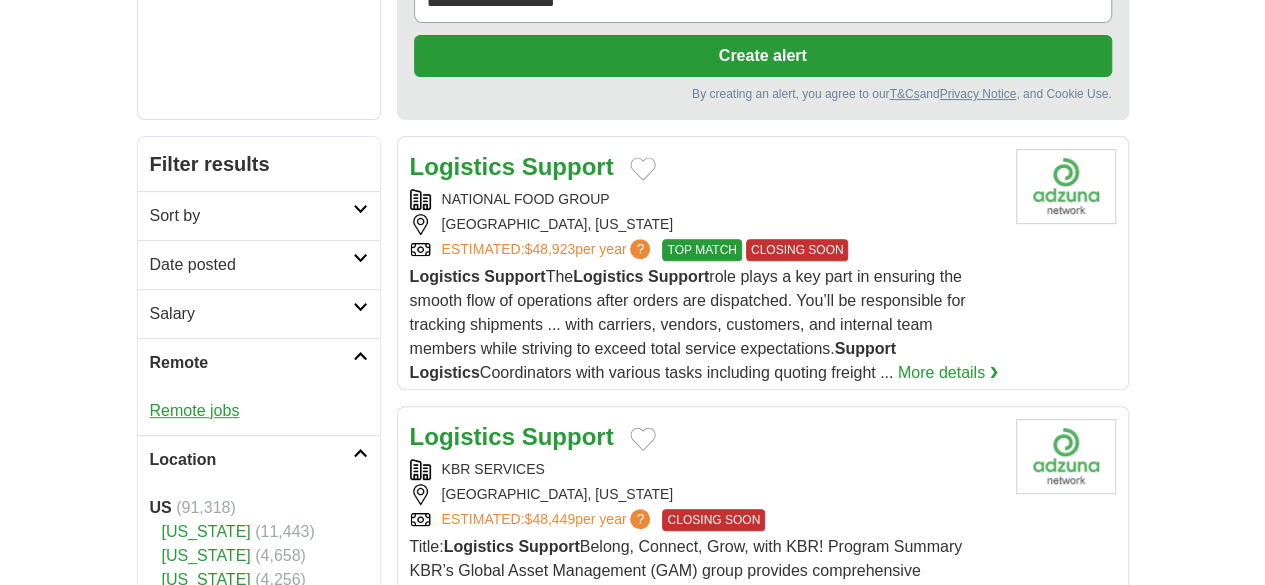 click on "Remote jobs" at bounding box center [195, 410] 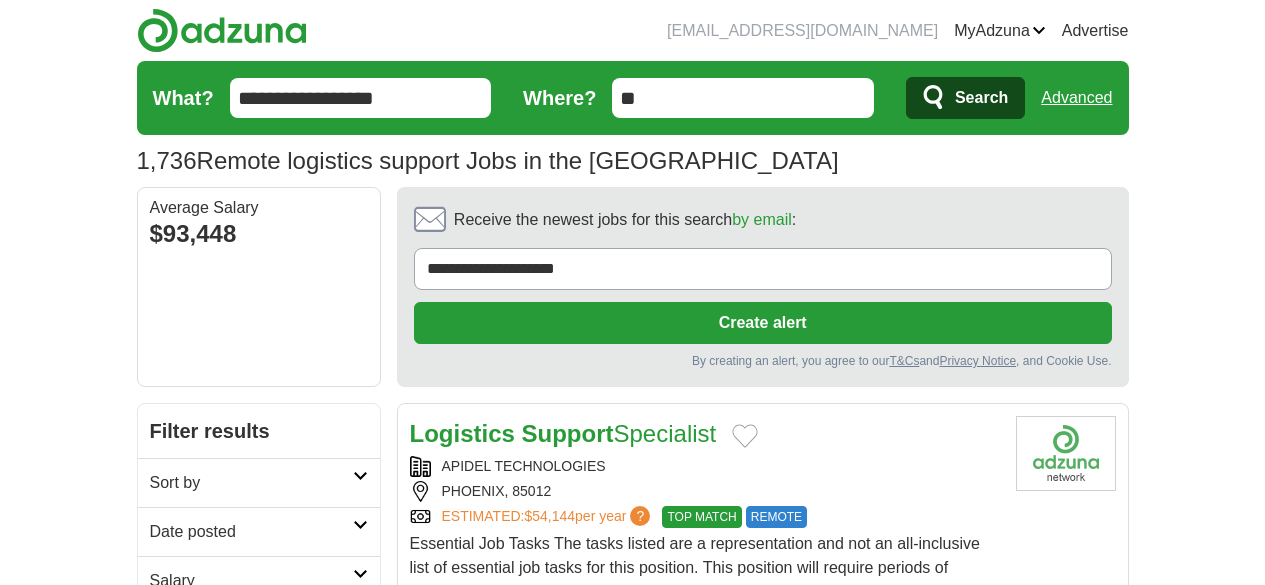 scroll, scrollTop: 0, scrollLeft: 0, axis: both 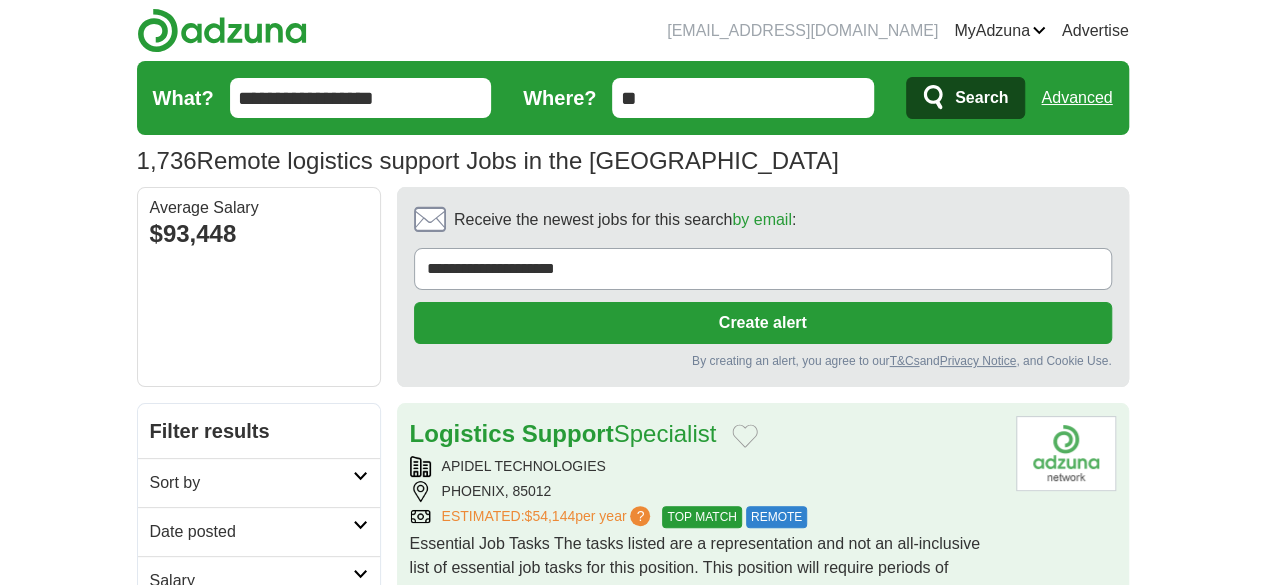 click on "Logistics   Support  Specialist" at bounding box center (705, 434) 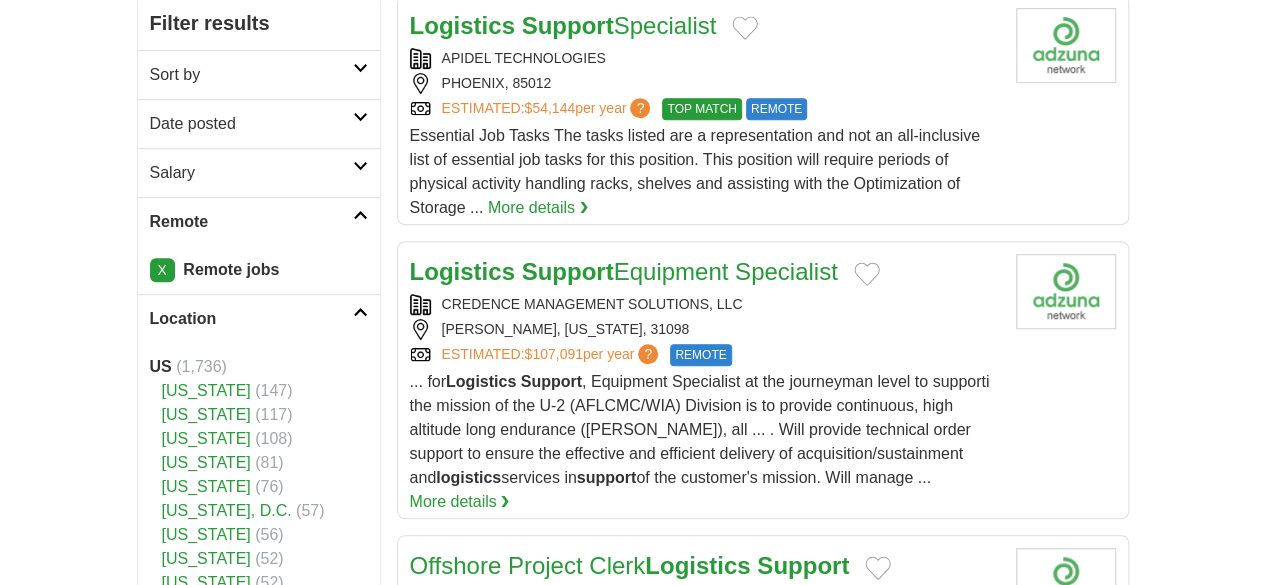 scroll, scrollTop: 430, scrollLeft: 0, axis: vertical 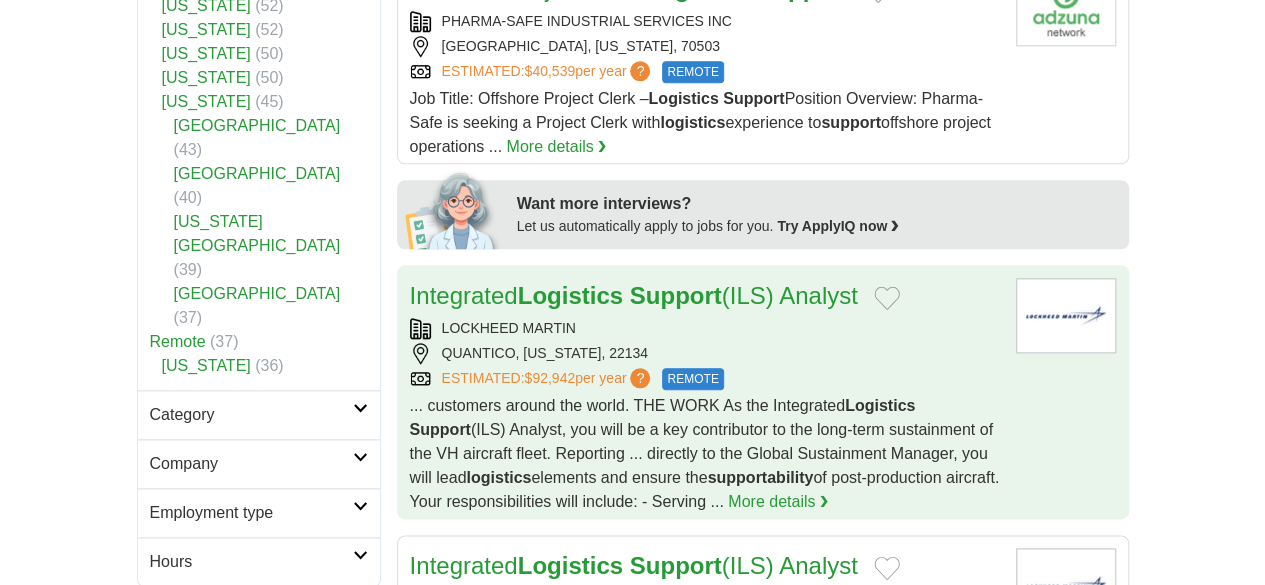 click on "...  customers around the world. THE WORK As the Integrated  Logistics   Support  (ILS) Analyst, you will be a key contributor to the long-term sustainment of the VH aircraft fleet. Reporting ...  directly to the Global Sustainment Manager, you will lead  logistics  elements and ensure the  supportability  of post-production aircraft. Your responsibilities will include: - Serving ..." at bounding box center (705, 453) 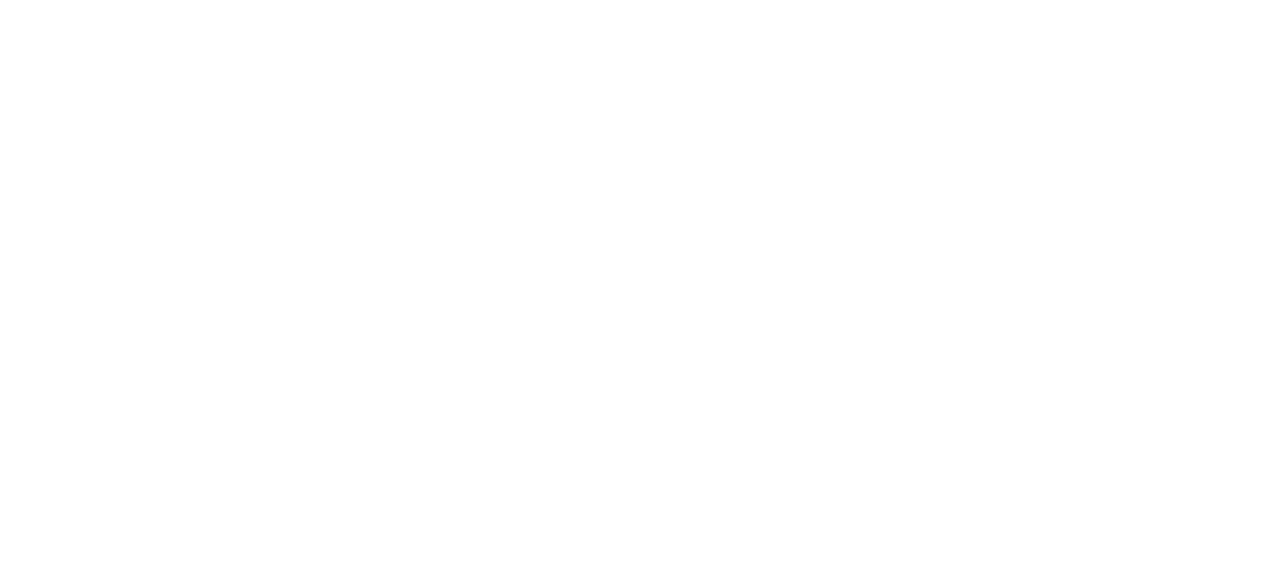 scroll, scrollTop: 3786, scrollLeft: 0, axis: vertical 